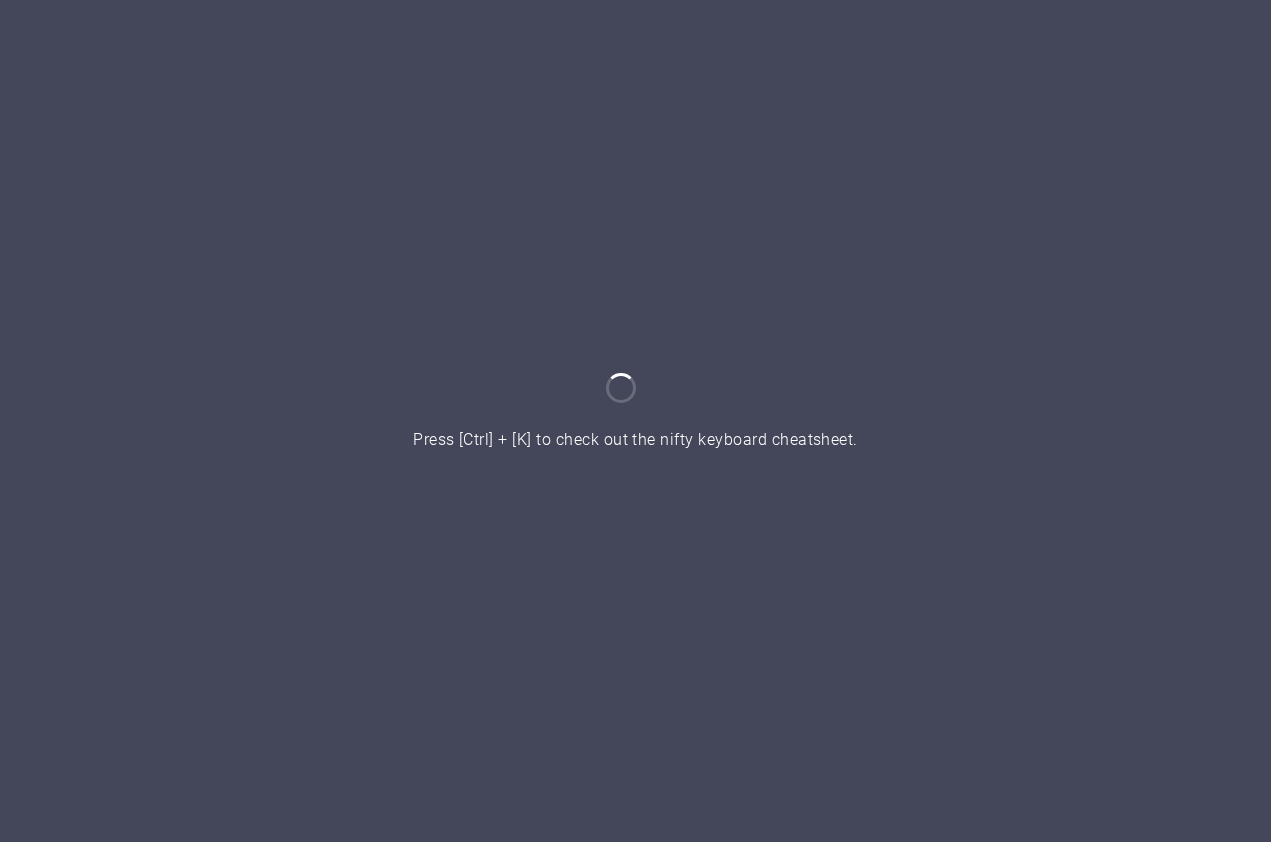 scroll, scrollTop: 0, scrollLeft: 0, axis: both 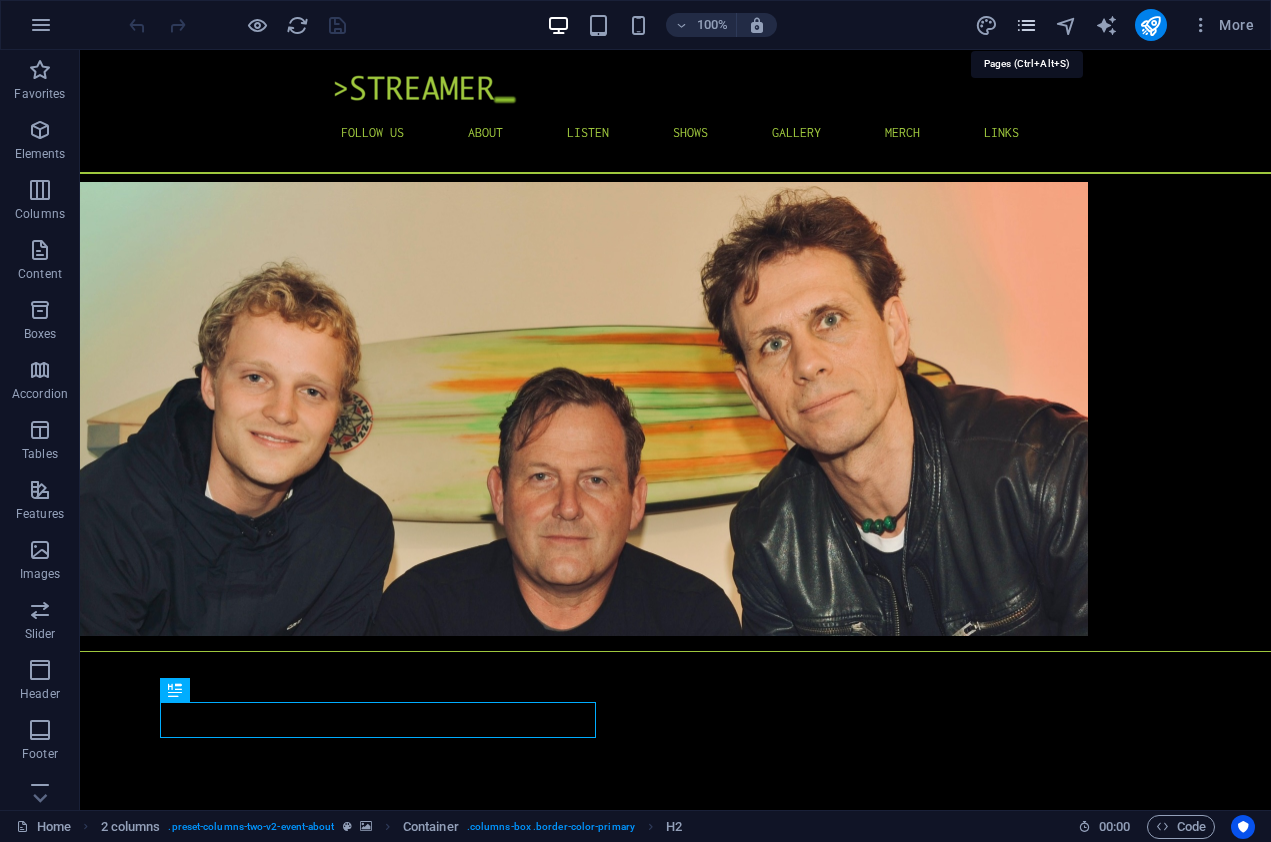 click at bounding box center (1026, 25) 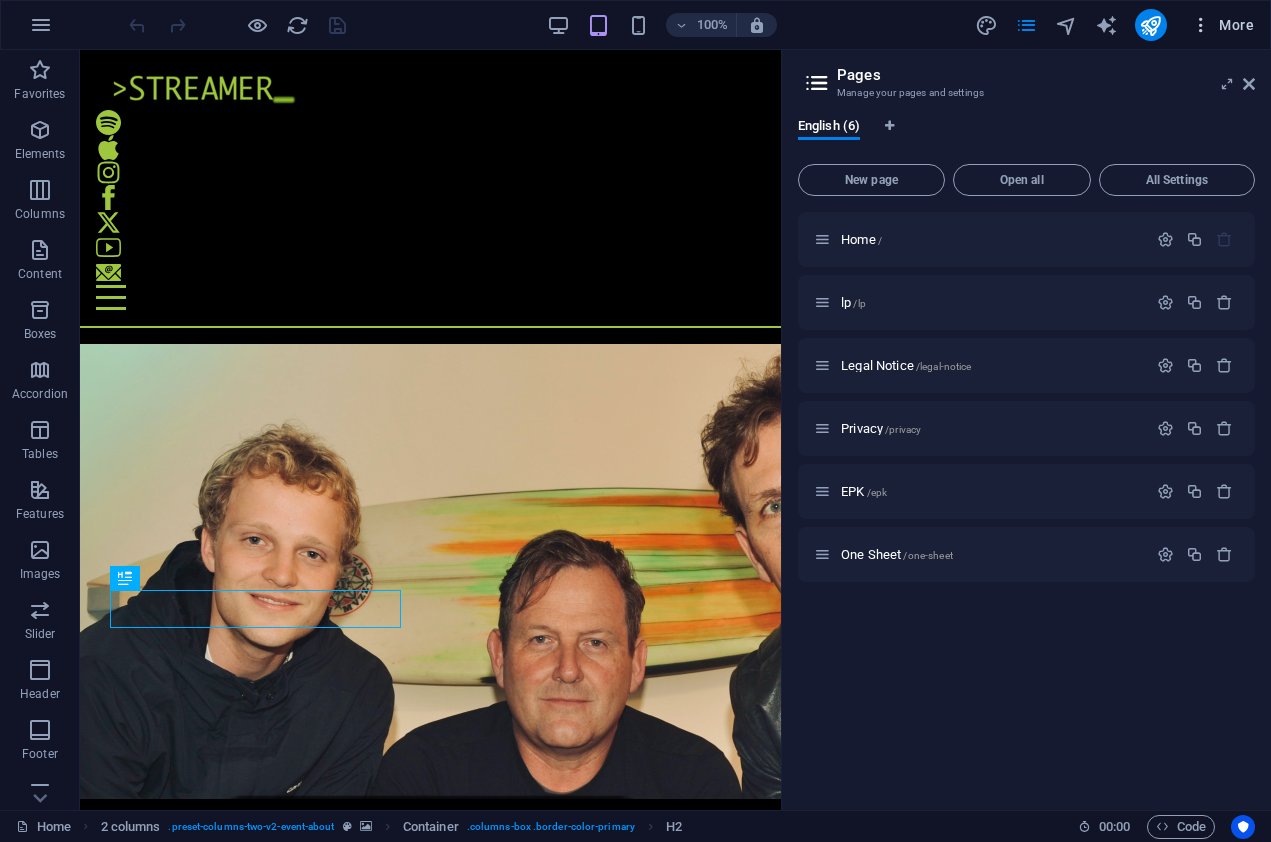 click on "More" at bounding box center (1222, 25) 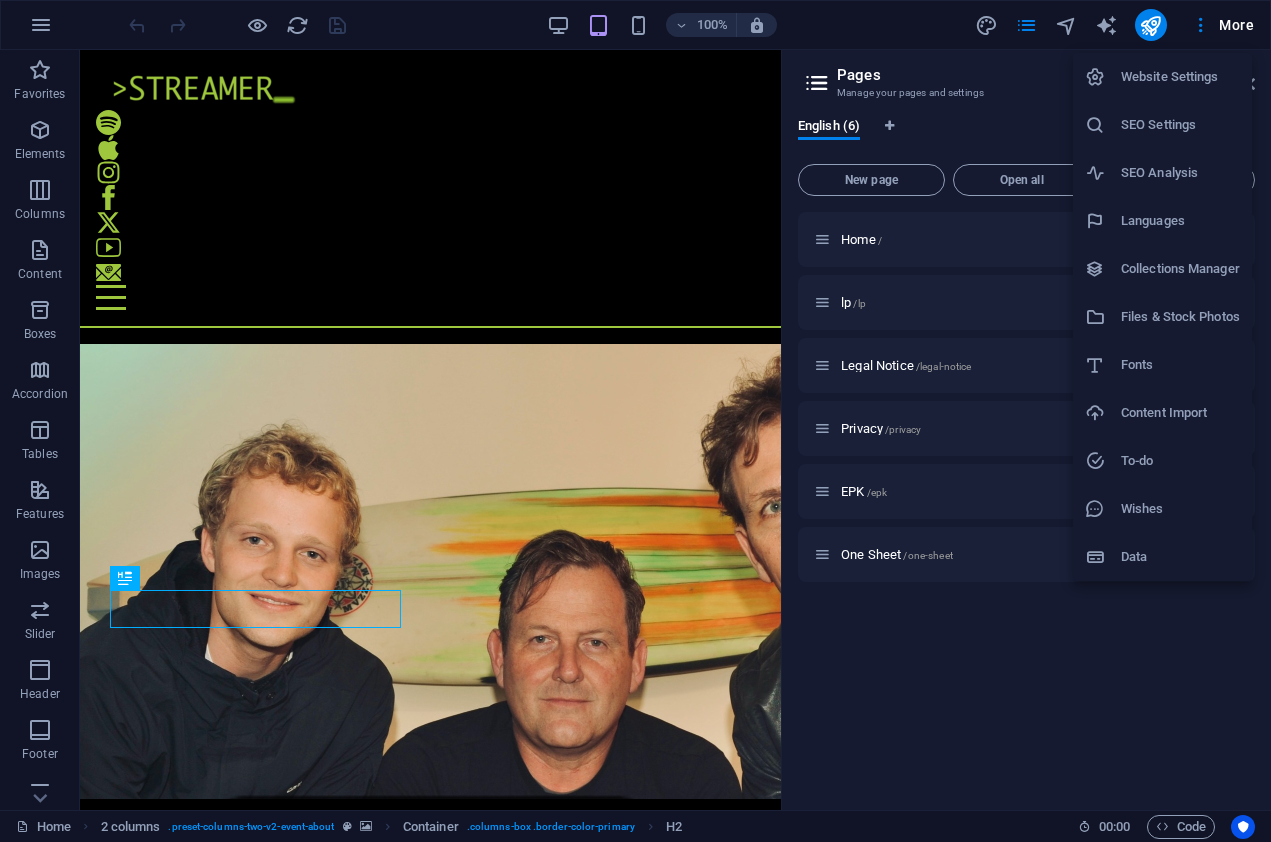 click on "SEO Settings" at bounding box center [1180, 125] 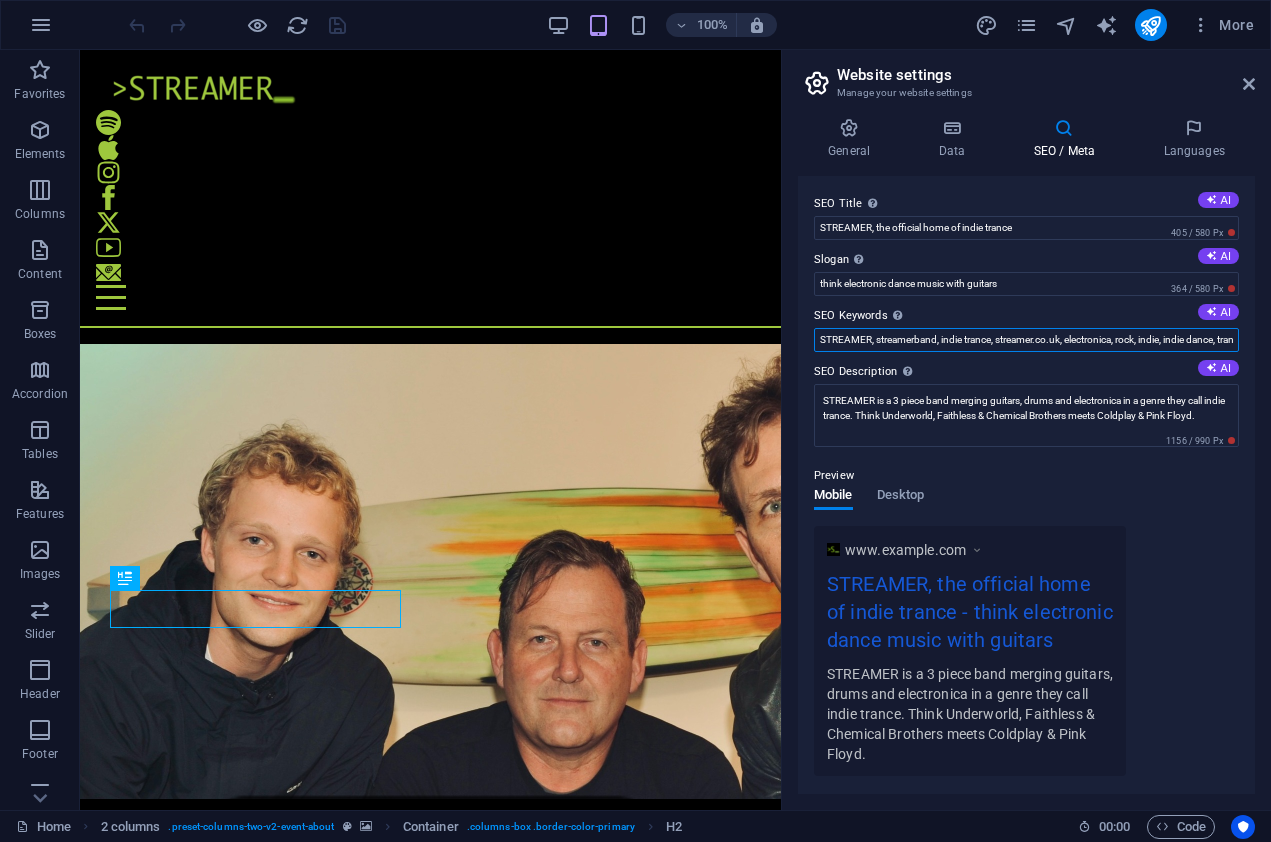 drag, startPoint x: 1043, startPoint y: 343, endPoint x: 1252, endPoint y: 341, distance: 209.00957 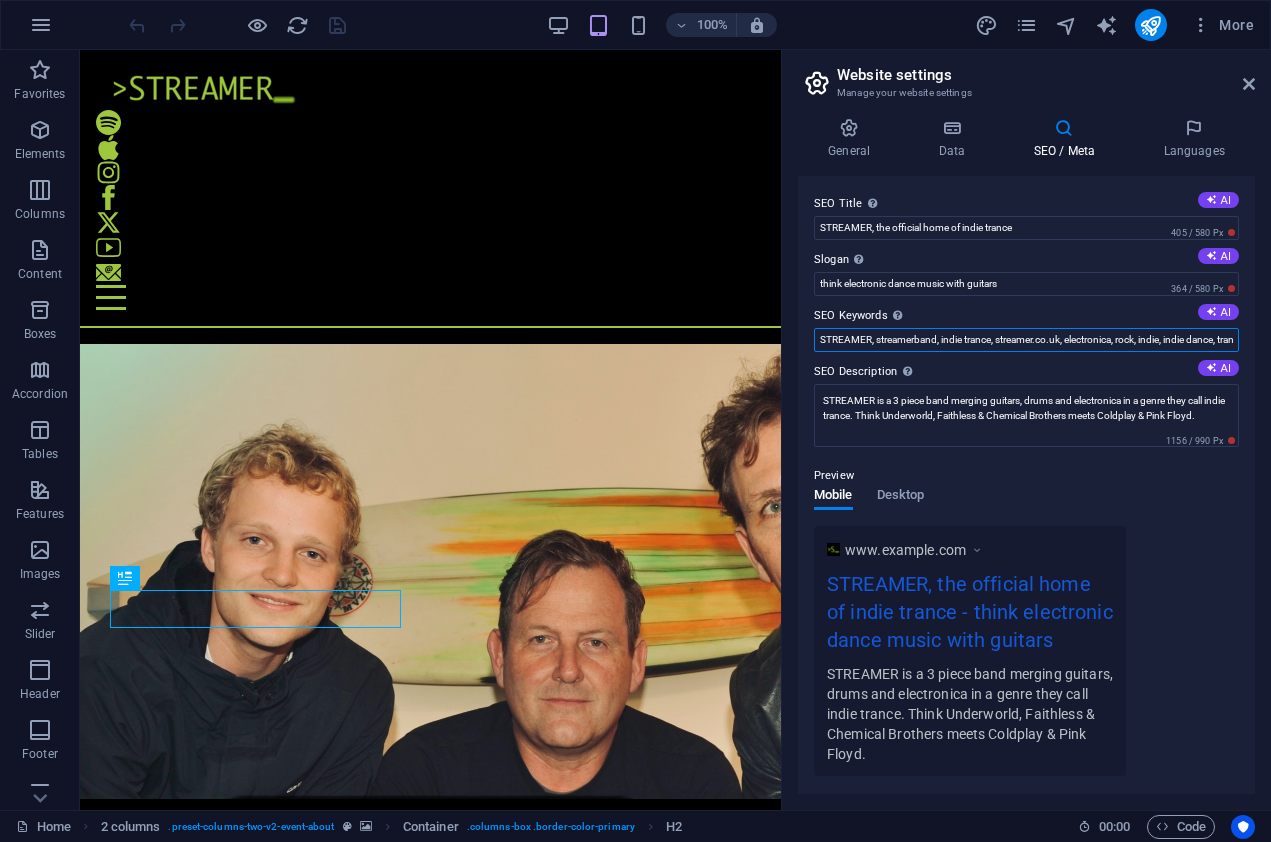click on "SEO Title The title of your website - make it something that stands out in search engine results. AI STREAMER, the official home of indie trance 405 / 580 Px Slogan The slogan of your website. AI think electronic dance music with guitars 364 / 580 Px SEO Keywords Comma-separated list of keywords representing your website. AI STREAMER, streamerband, indie trance, streamer.co.uk, electronica, rock, indie, indie dance, trance, techno, rave rock SEO Description Describe the contents of your website - this is crucial for search engines and SEO! AI STREAMER is a 3 piece band merging guitars, drums and electronica in a genre they call indie trance. Think Underworld, Faithless & Chemical Brothers meets Coldplay & Pink Floyd. 1156 / 990 Px Preview Mobile Desktop www.example.com STREAMER, the official home of indie trance - think electronic dance music with guitars Settings Noindex Instruct search engines to exclude this website from search results. Responsive Meta tags Google Analytics ID G-R1ZTYL2Z2N" at bounding box center [1026, 485] 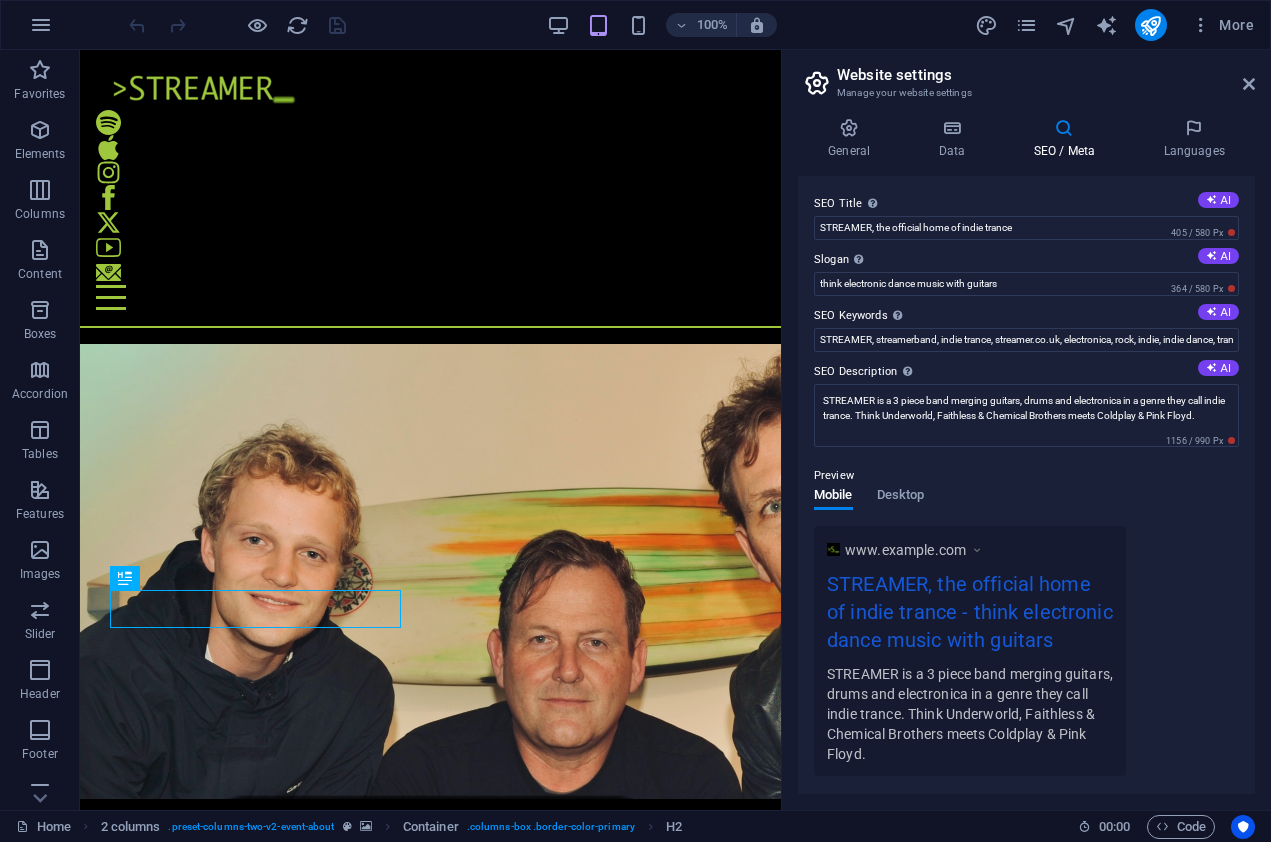 click on "SEO Keywords Comma-separated list of keywords representing your website. AI" at bounding box center [1026, 316] 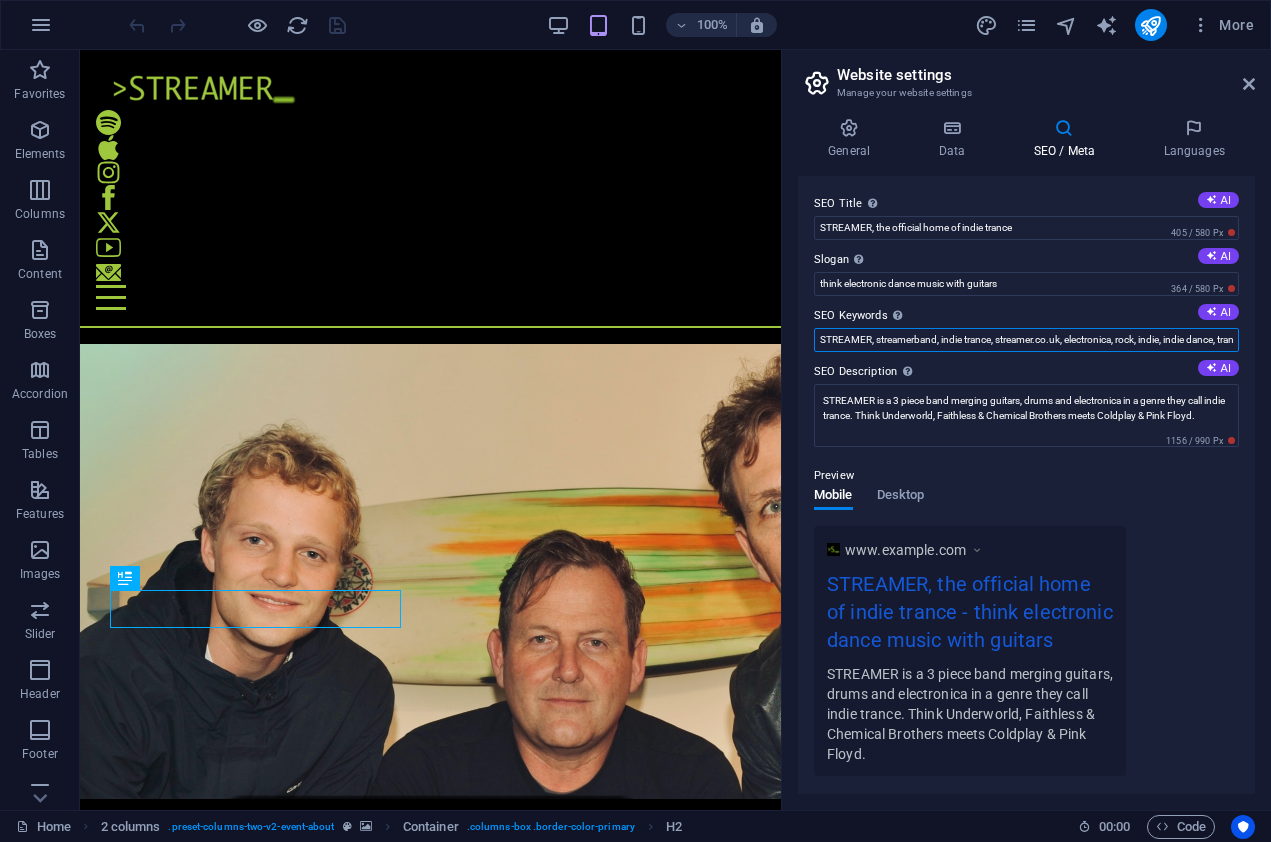 drag, startPoint x: 926, startPoint y: 335, endPoint x: 1096, endPoint y: 340, distance: 170.07352 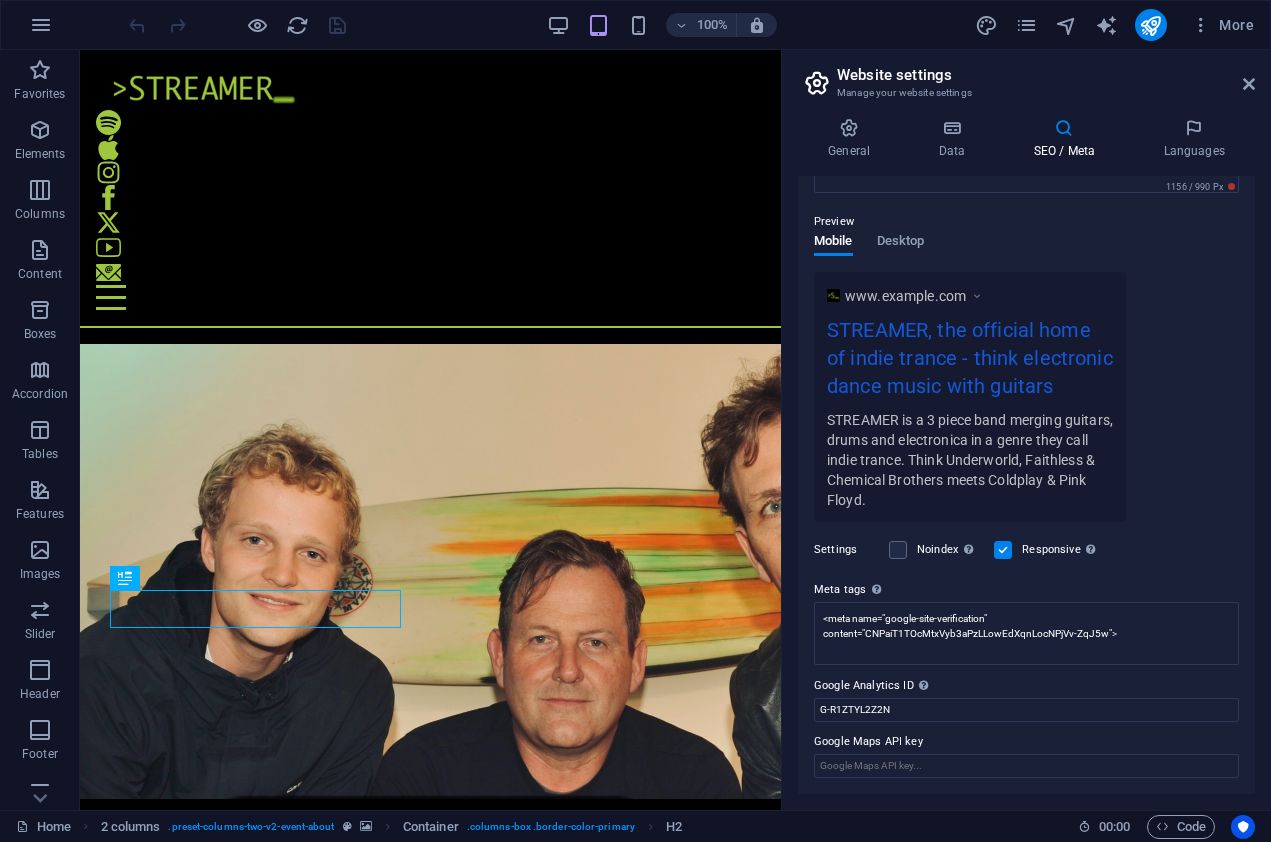 scroll, scrollTop: 253, scrollLeft: 0, axis: vertical 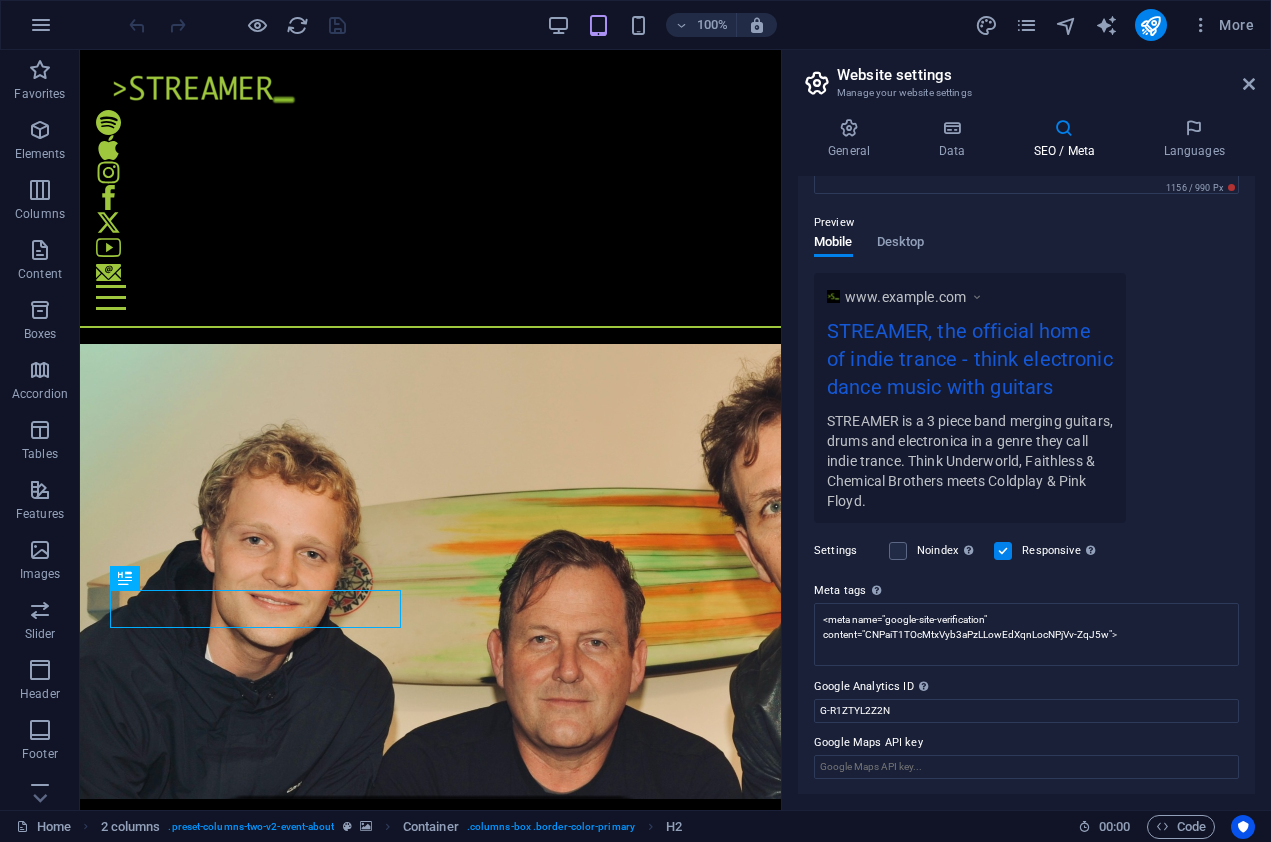 drag, startPoint x: 1255, startPoint y: 569, endPoint x: 1255, endPoint y: 400, distance: 169 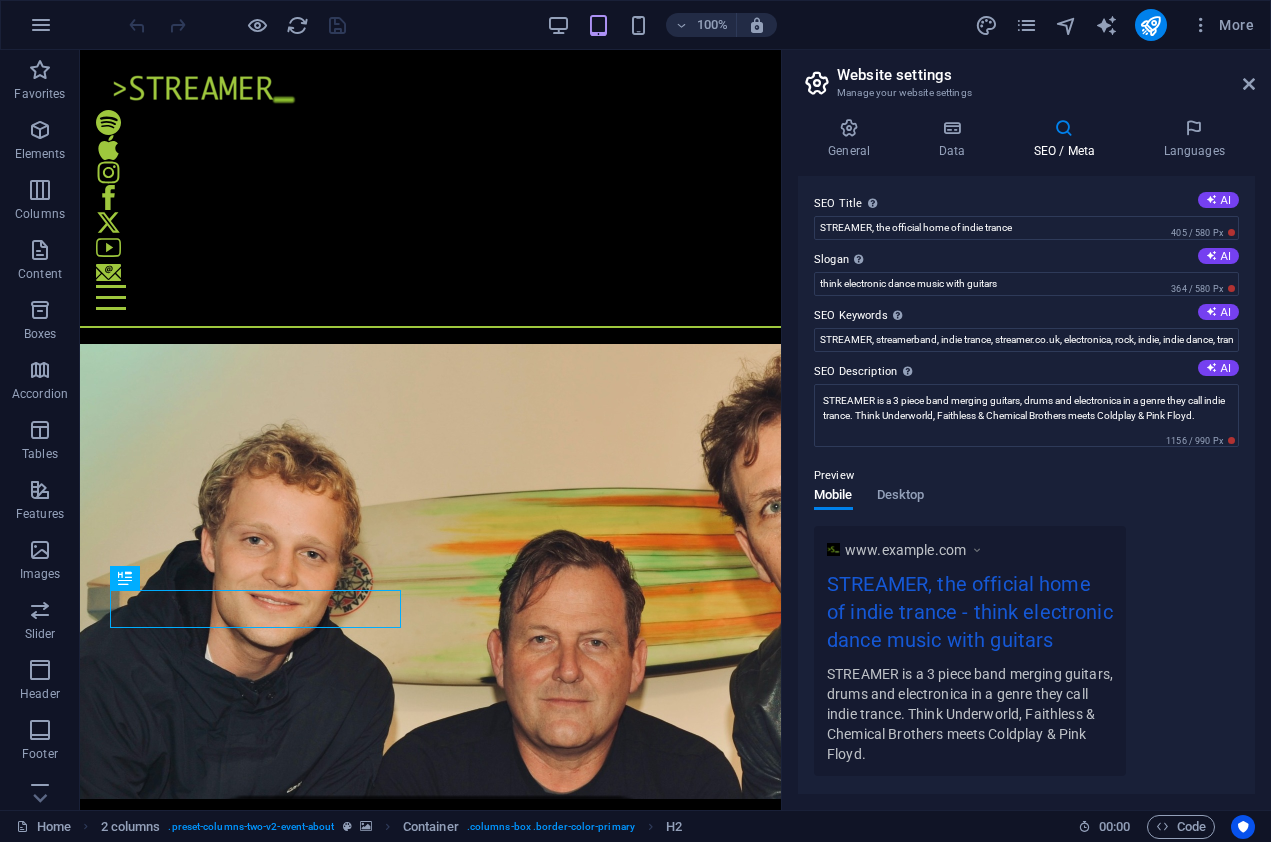 scroll, scrollTop: 0, scrollLeft: 0, axis: both 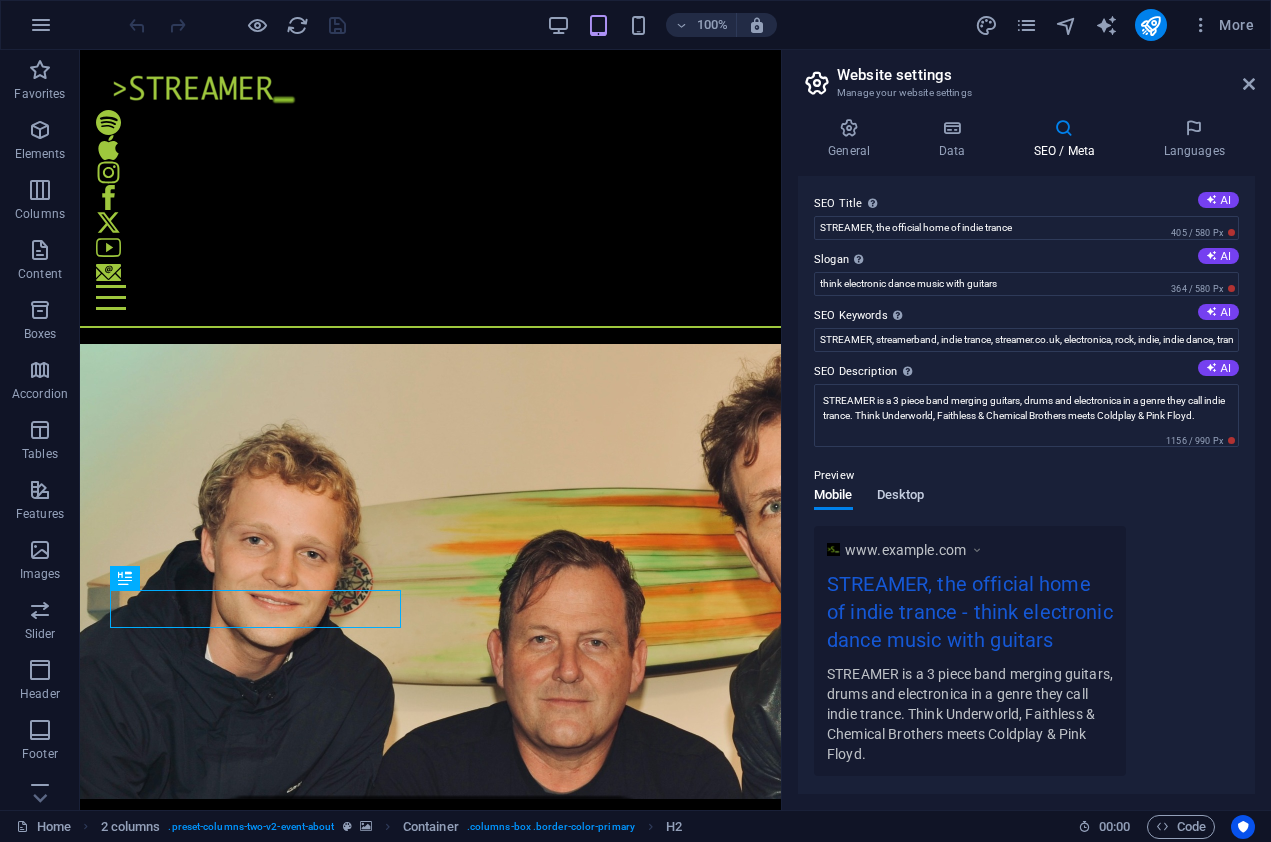 click on "Desktop" at bounding box center [901, 497] 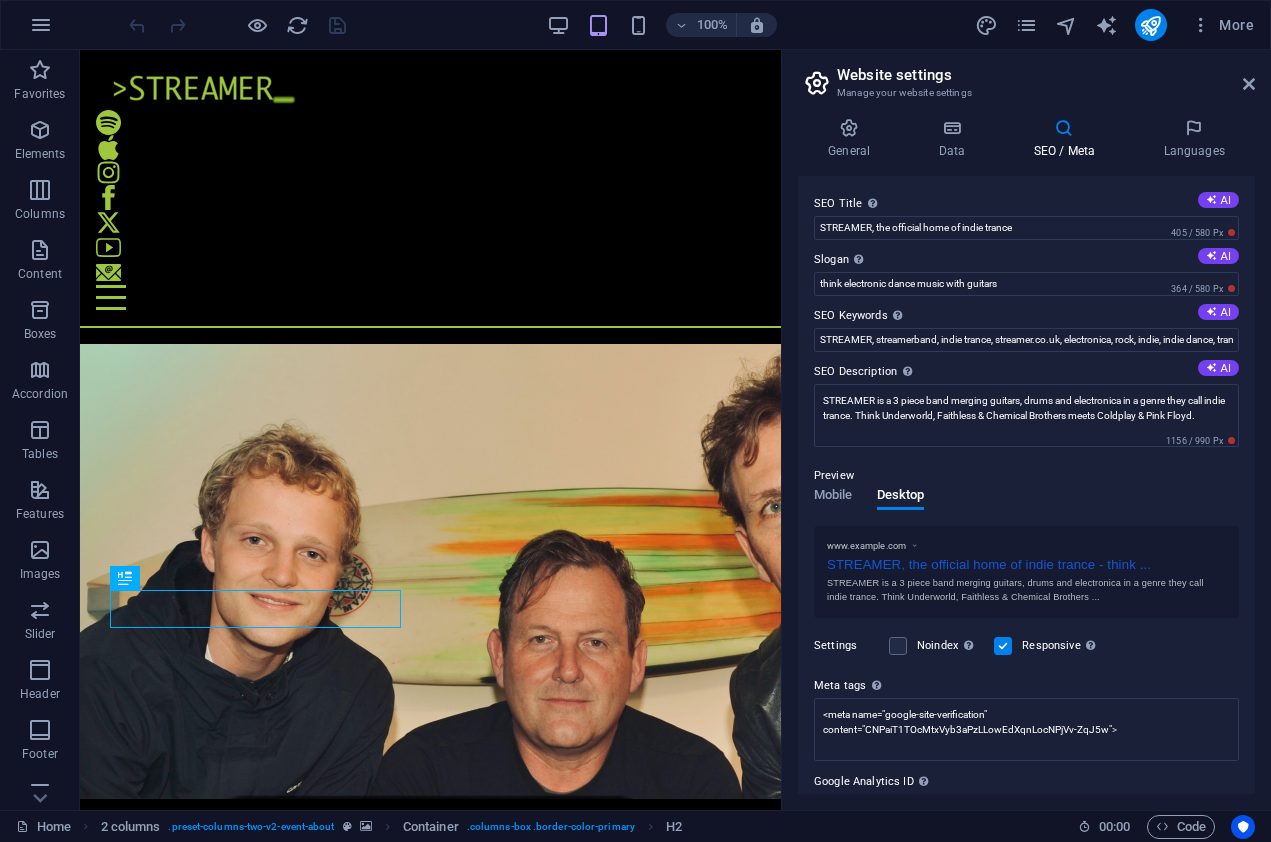 scroll, scrollTop: 0, scrollLeft: 0, axis: both 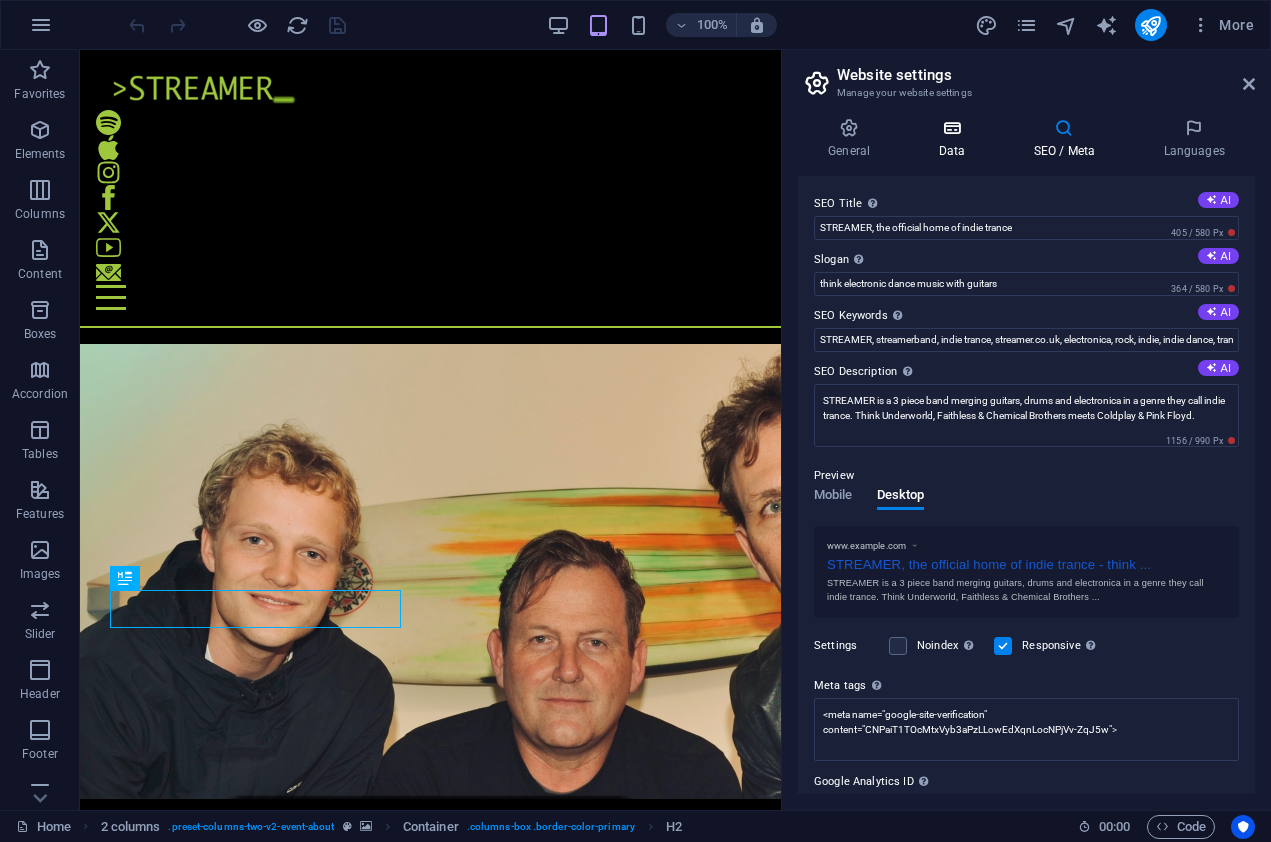 click at bounding box center (951, 128) 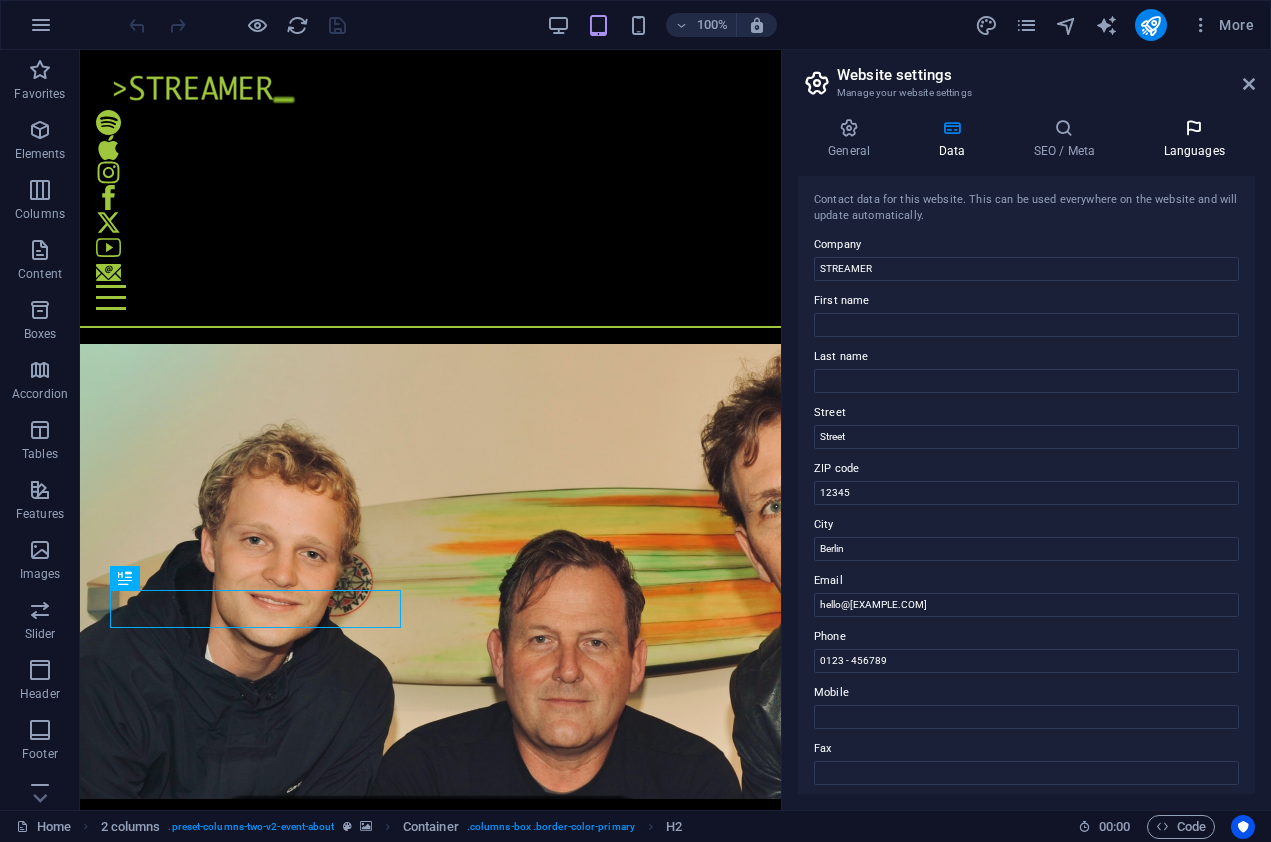 click at bounding box center (1194, 128) 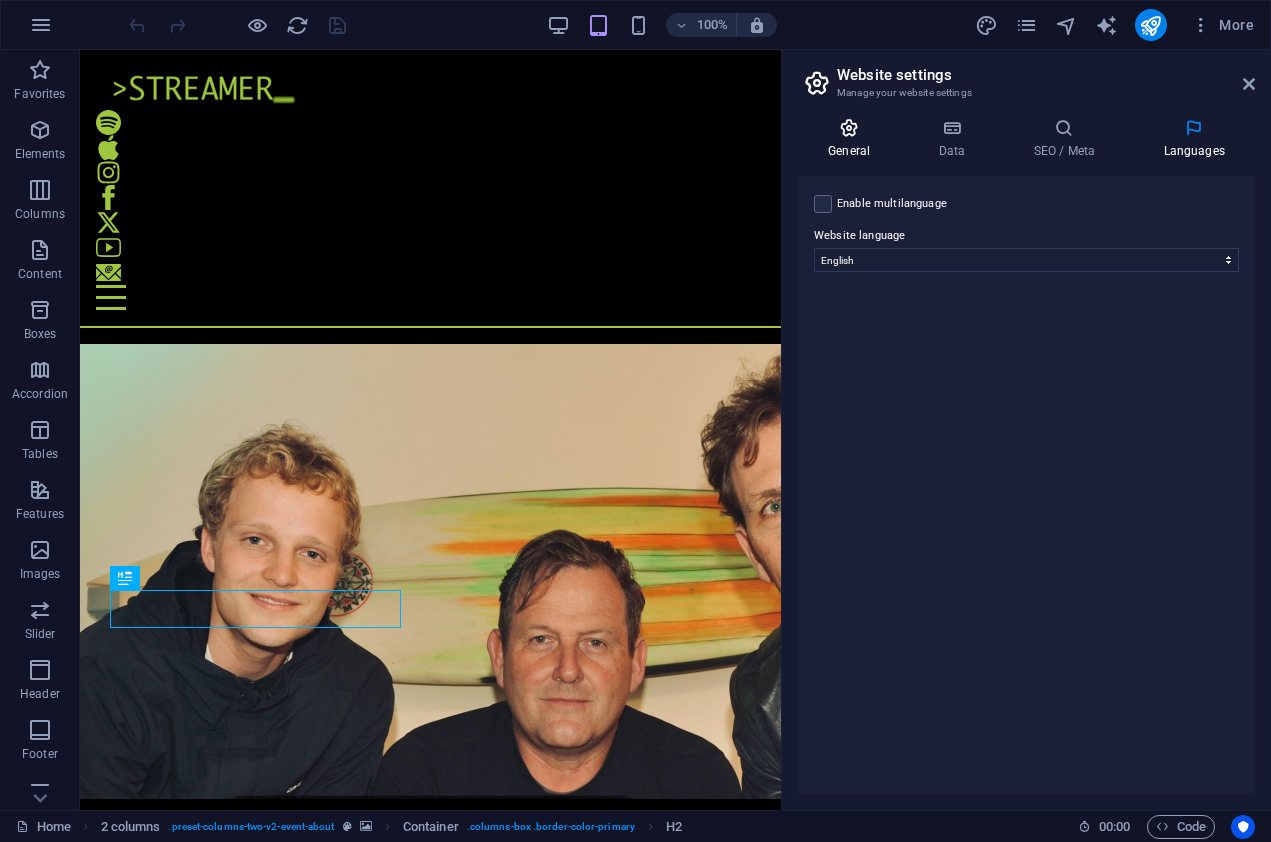 click on "General" at bounding box center [853, 139] 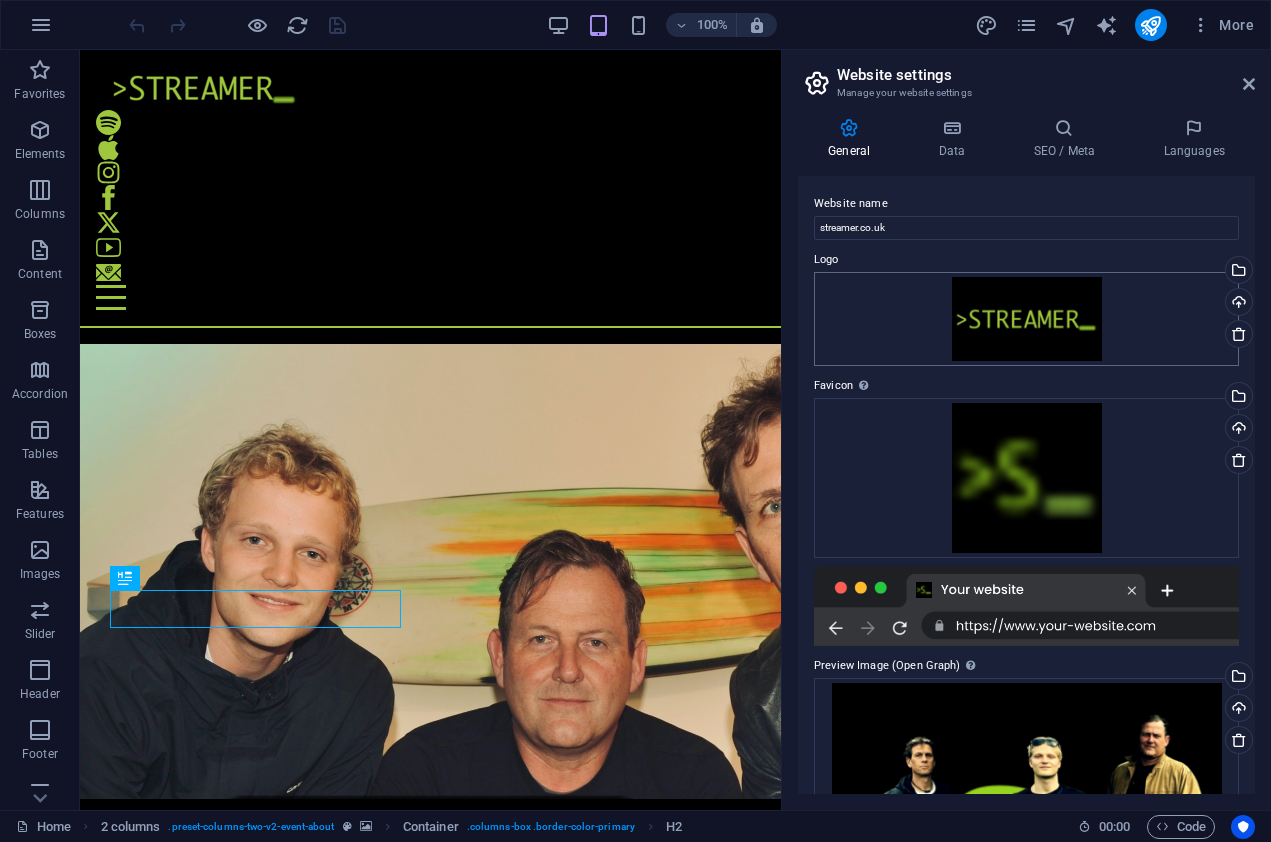 scroll, scrollTop: 0, scrollLeft: 0, axis: both 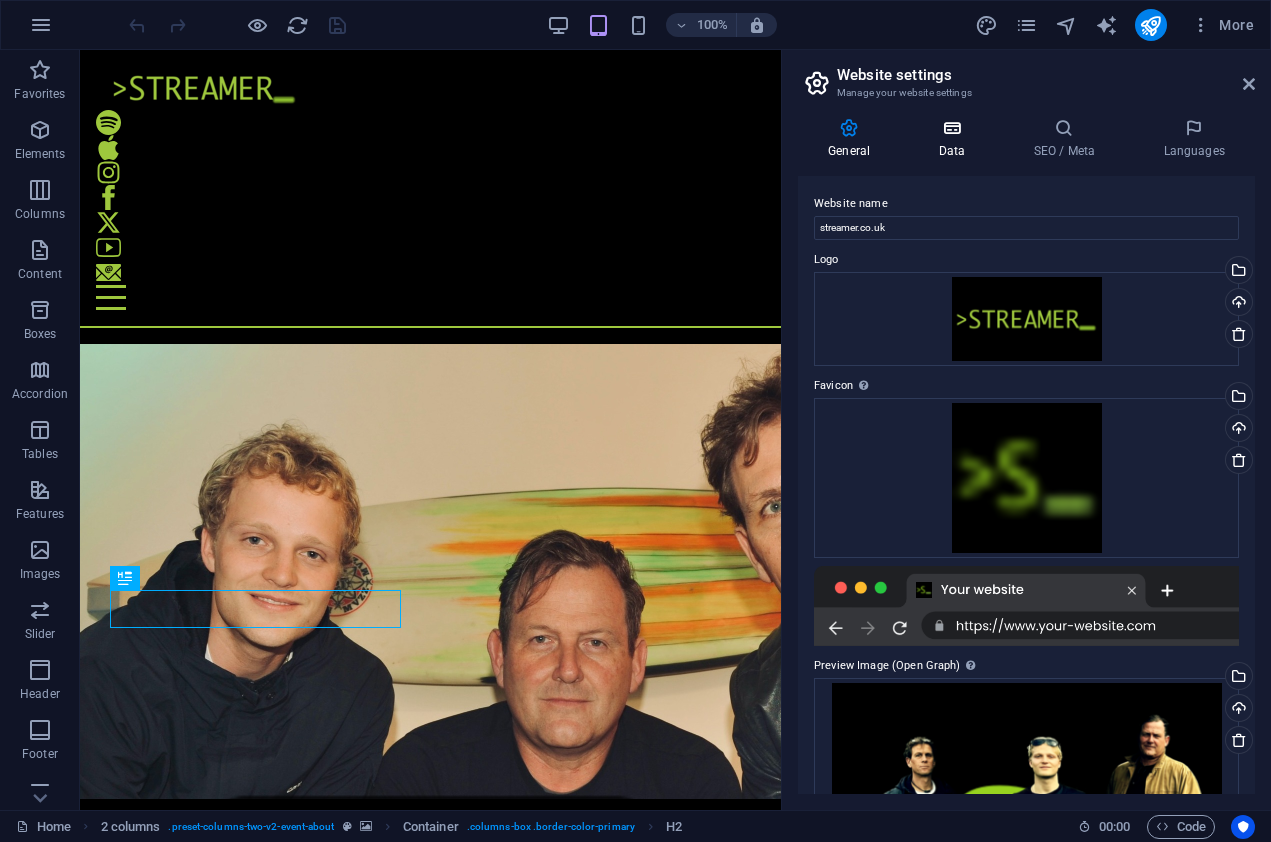 click on "Data" at bounding box center [955, 139] 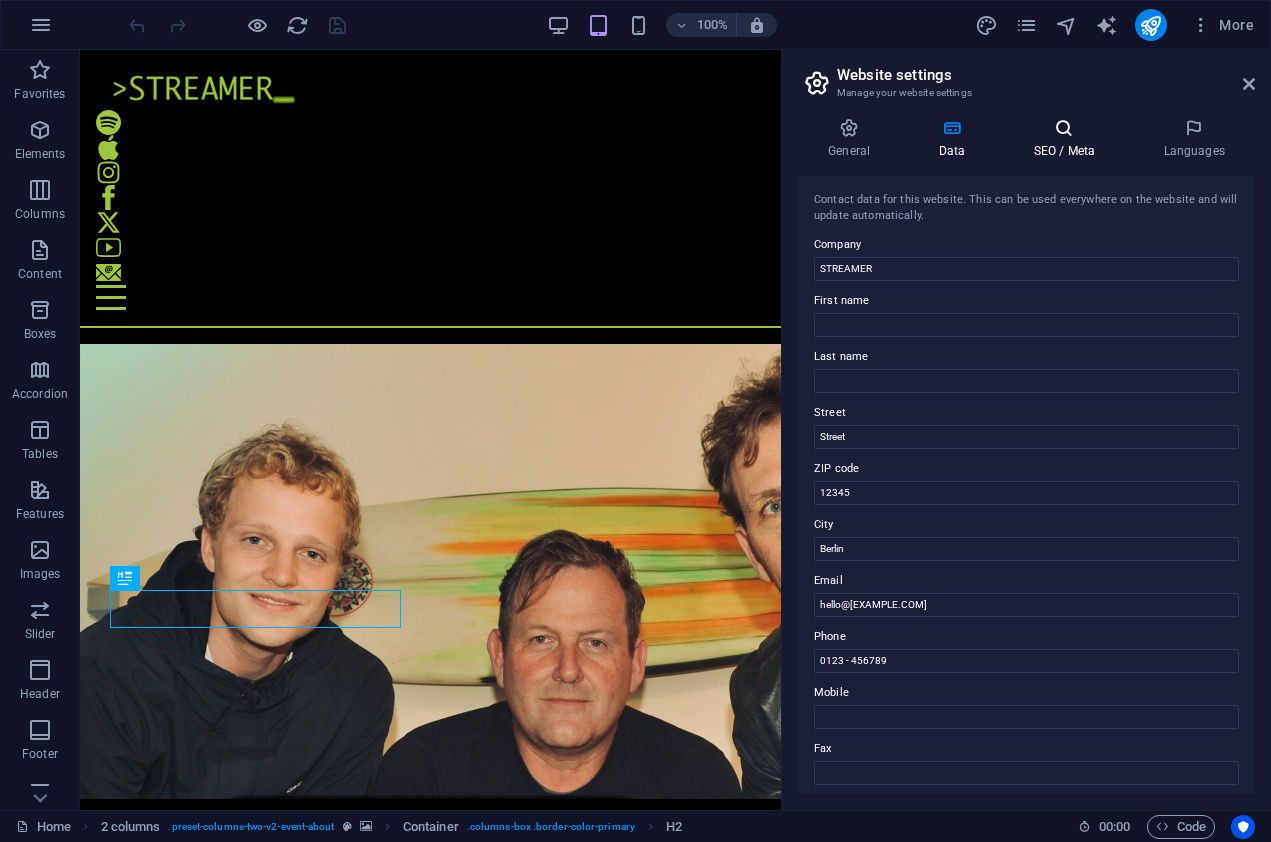 click on "SEO / Meta" at bounding box center (1068, 139) 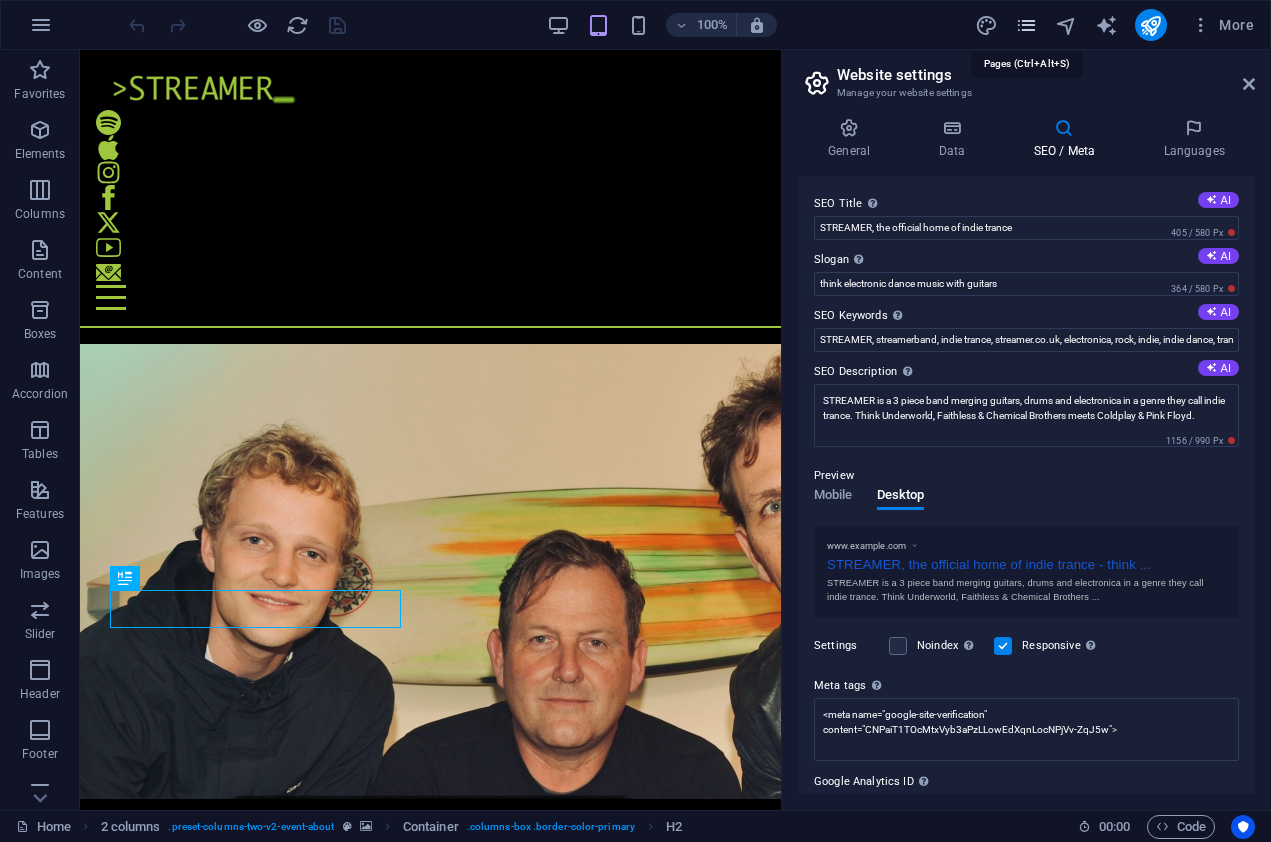 click at bounding box center (1026, 25) 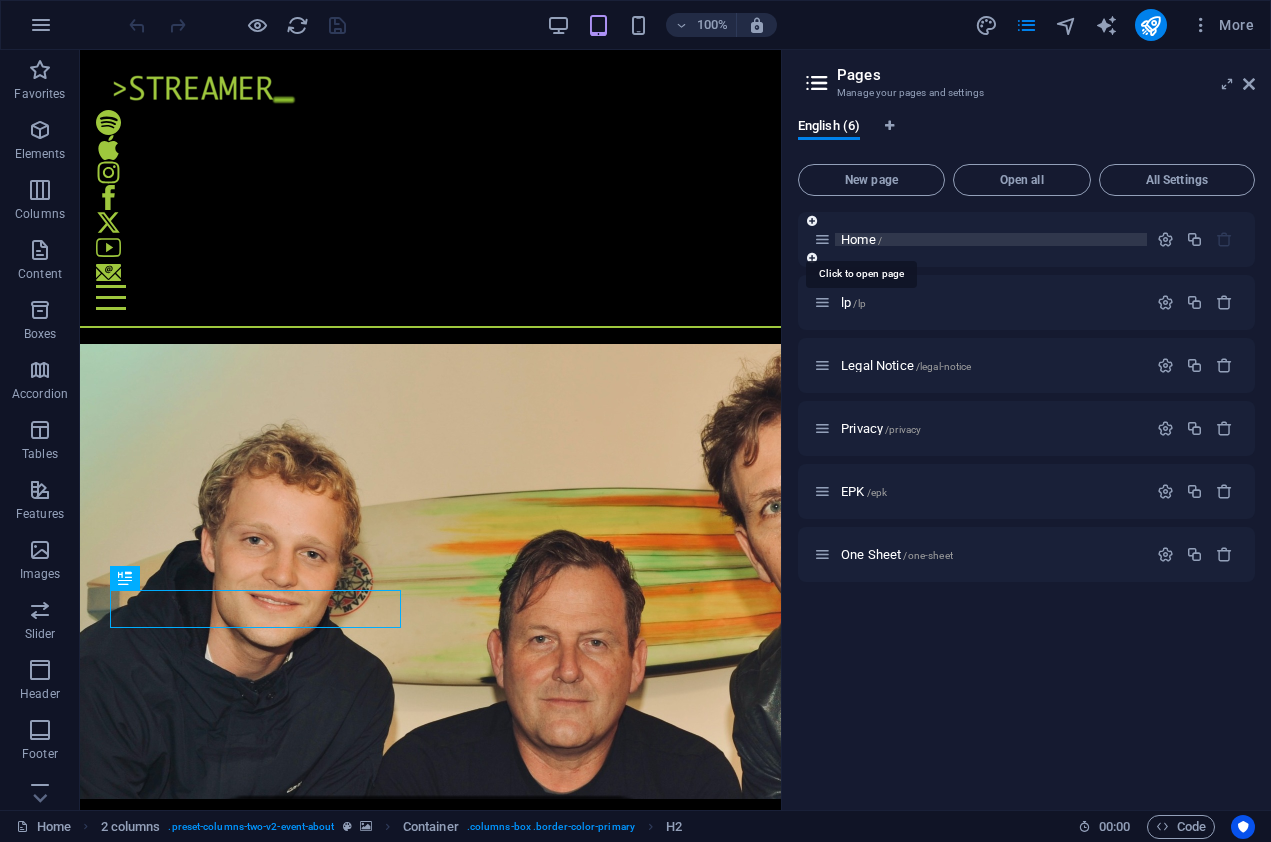click on "Home /" at bounding box center (861, 239) 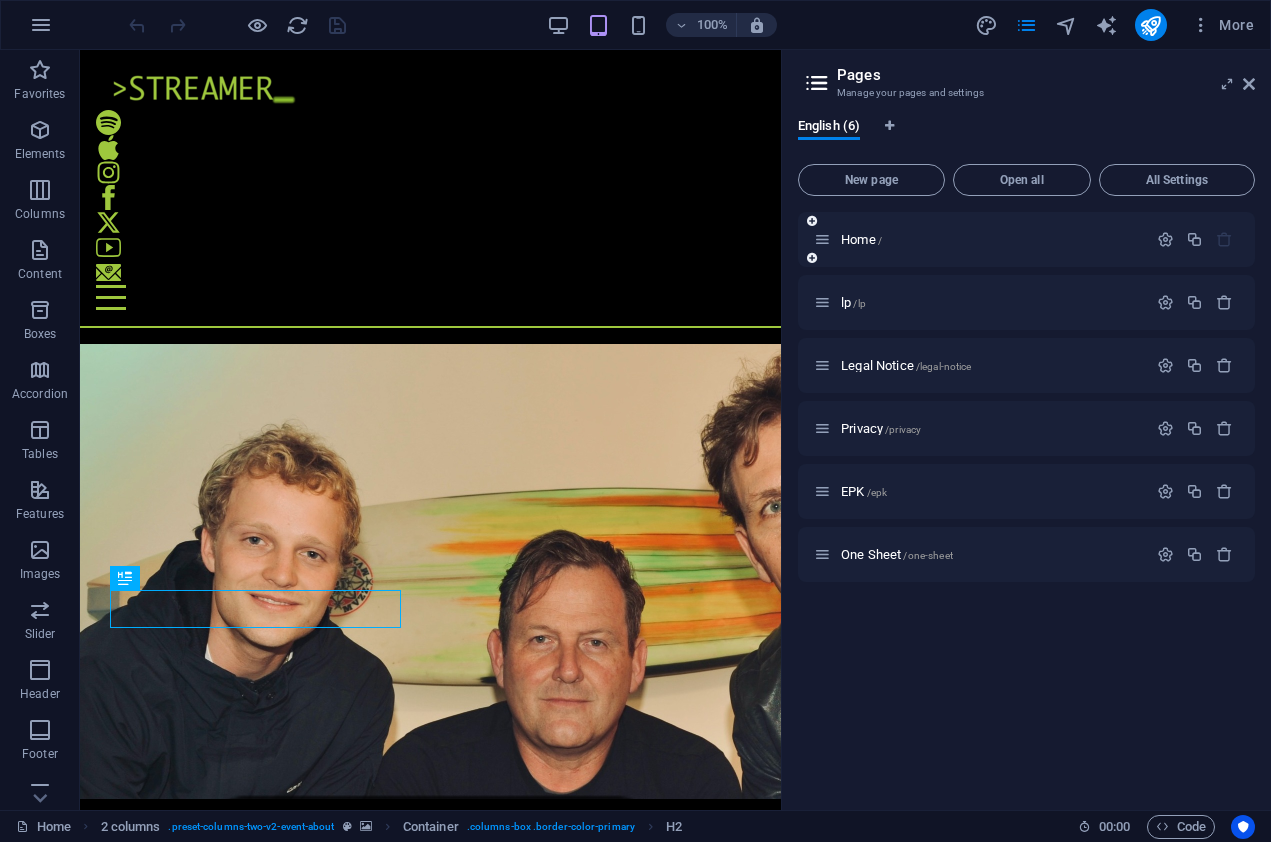 click on "Home /" at bounding box center [980, 239] 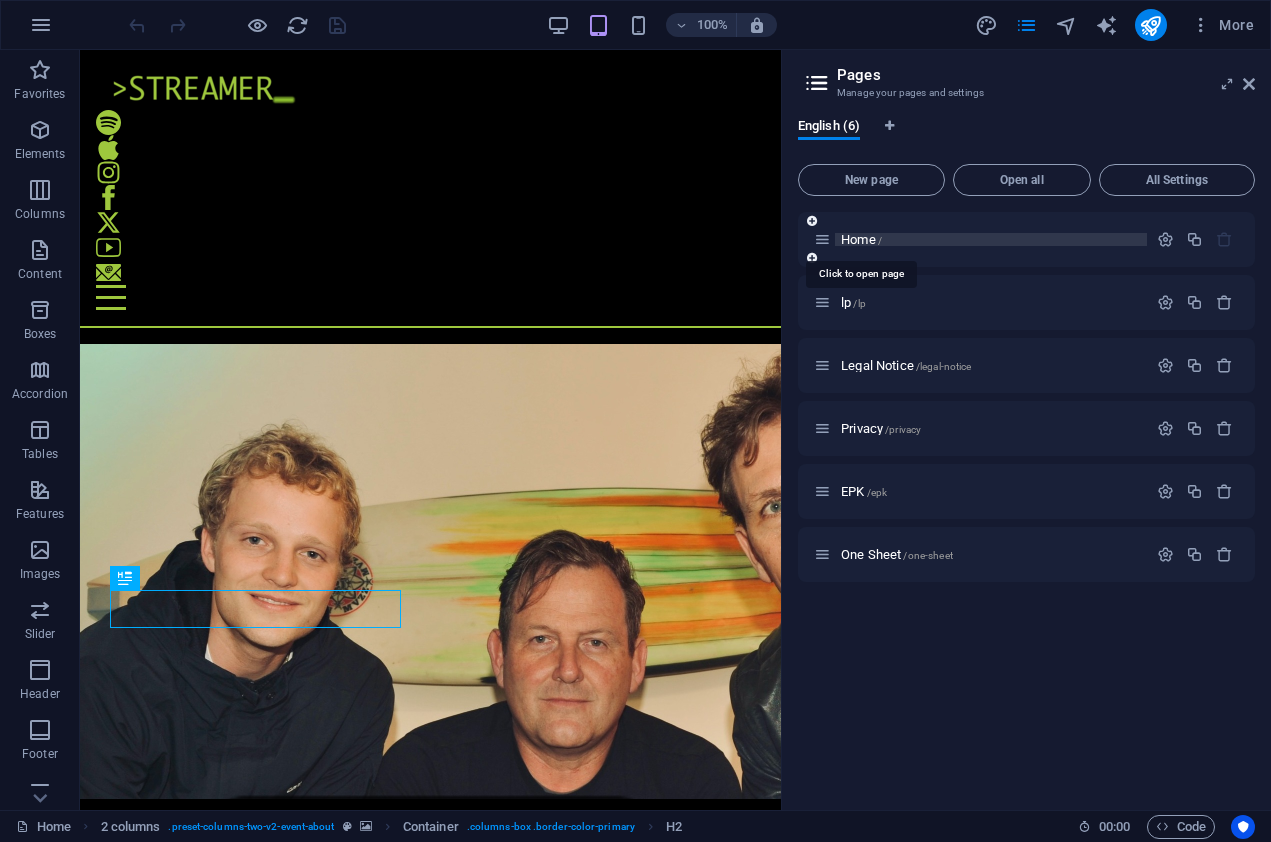 click on "Home /" at bounding box center (861, 239) 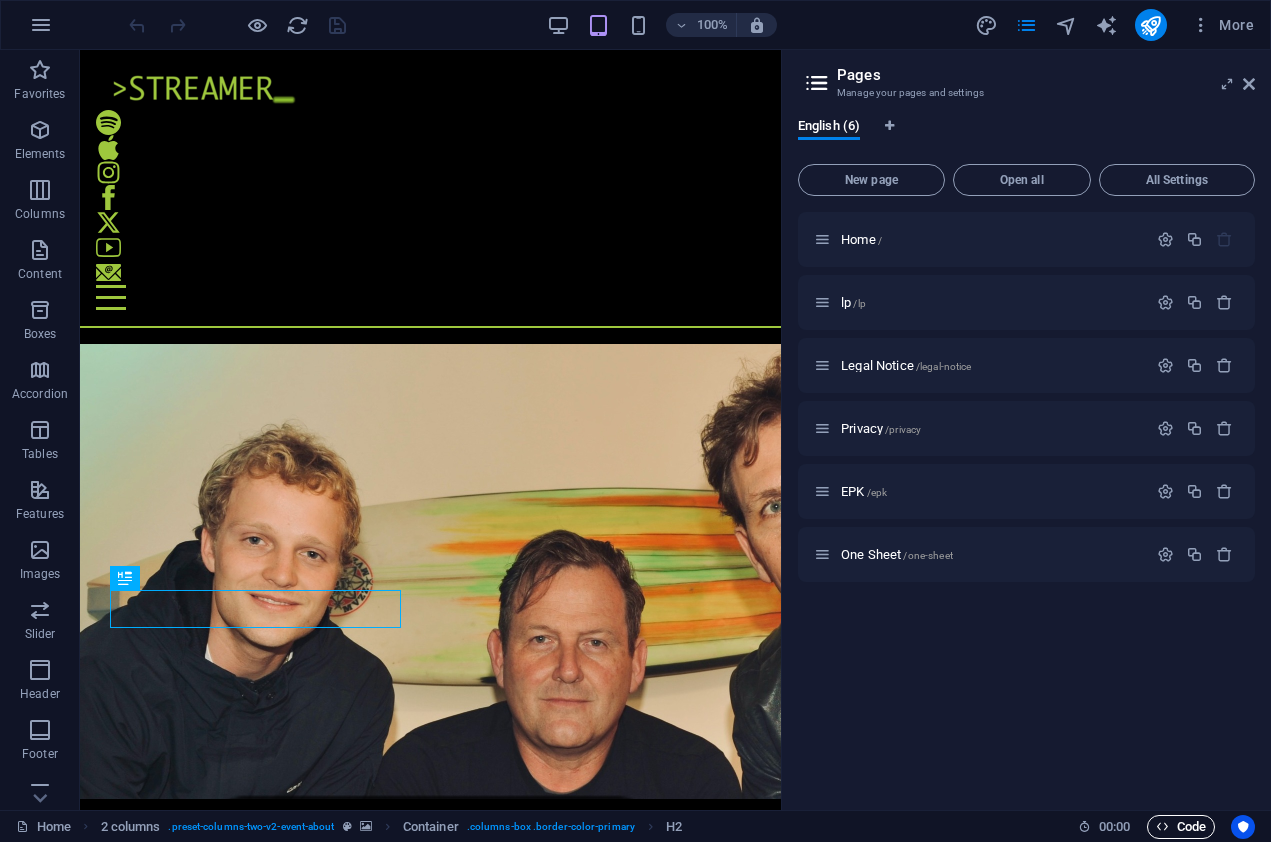 click on "Code" at bounding box center [1181, 827] 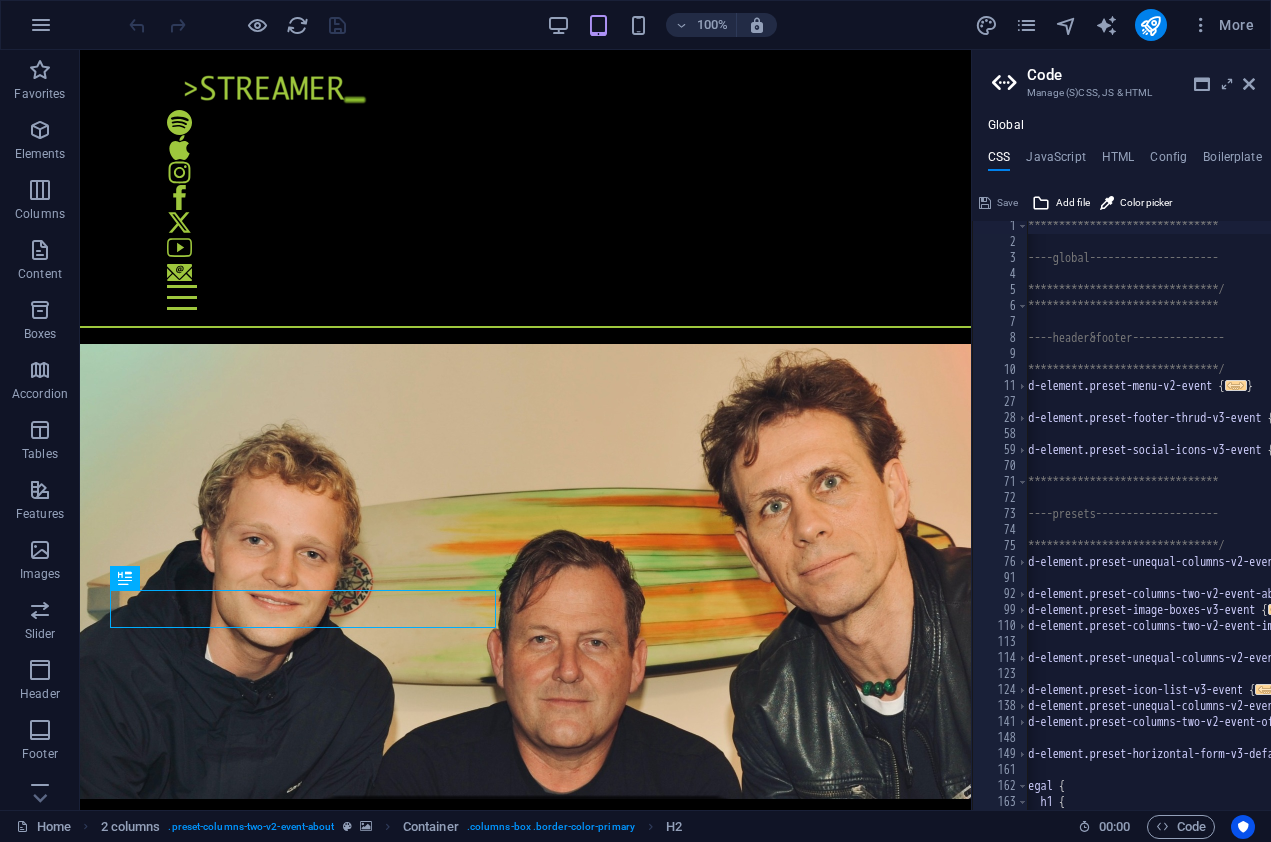 scroll, scrollTop: 0, scrollLeft: 112, axis: horizontal 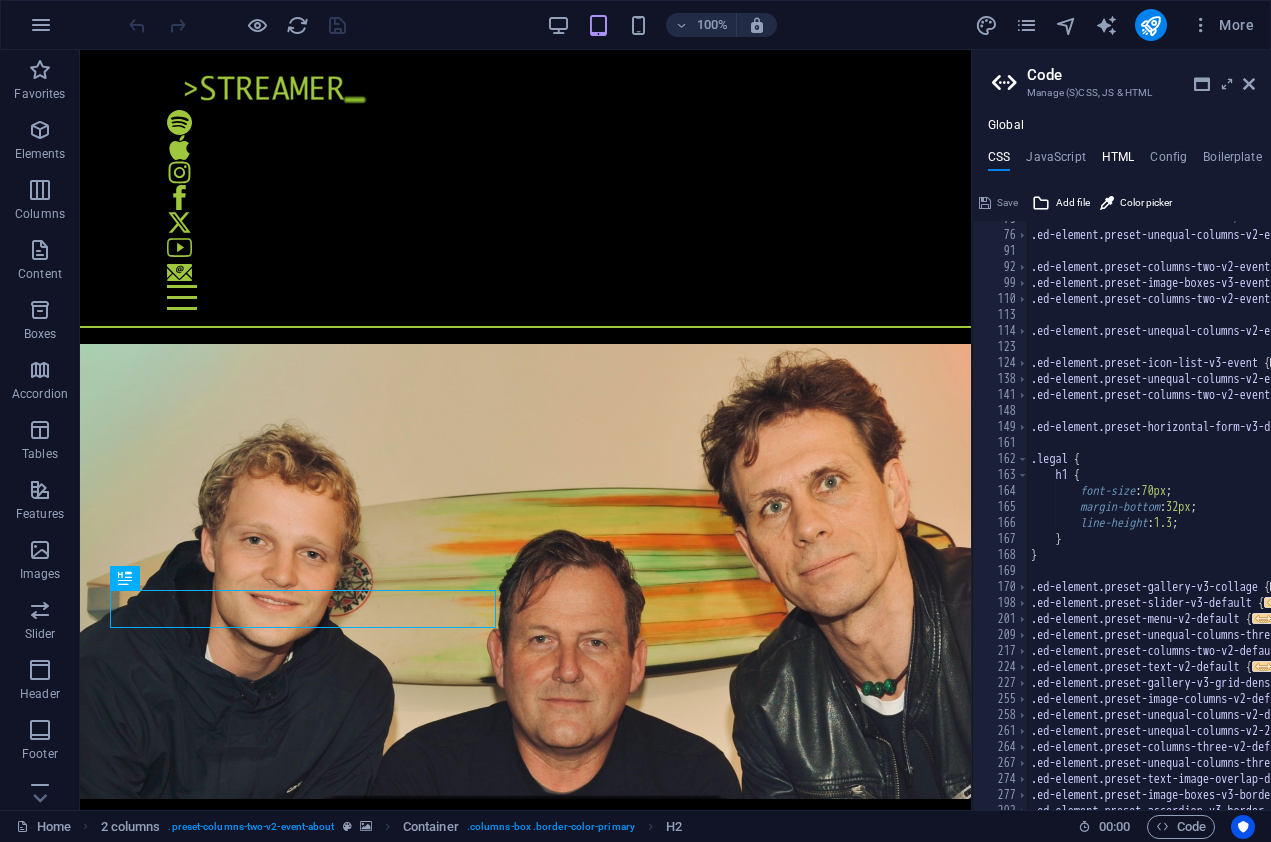 click on "HTML" at bounding box center [1118, 161] 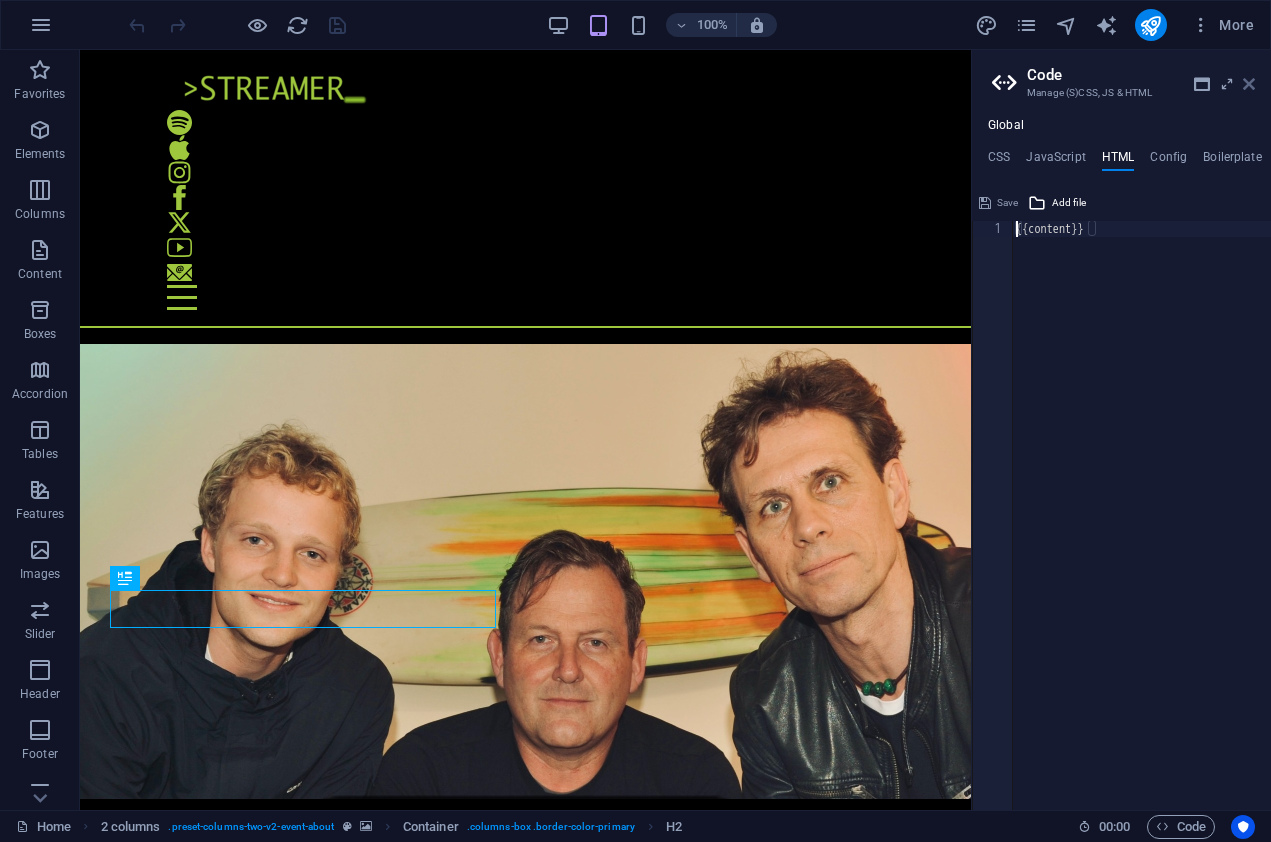 click at bounding box center (1249, 84) 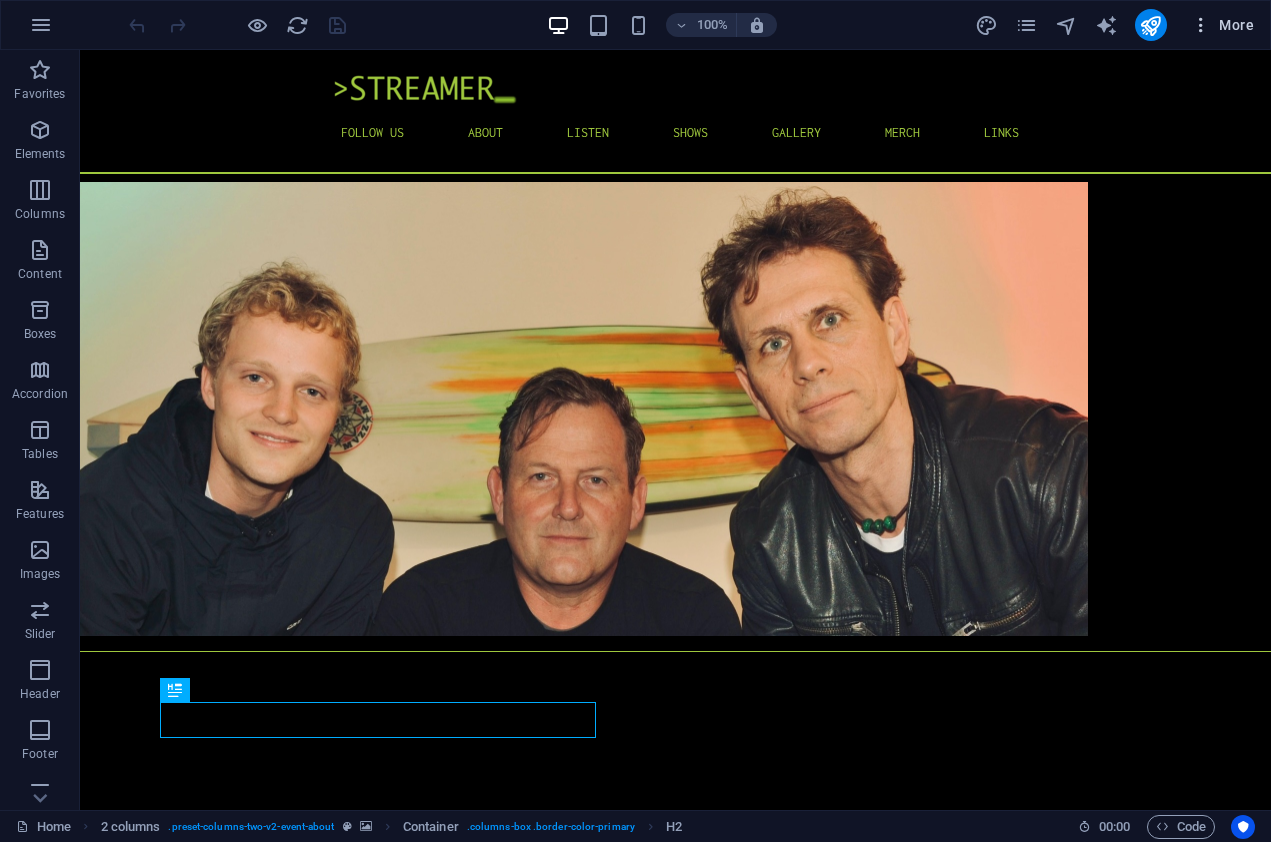 click on "More" at bounding box center (1222, 25) 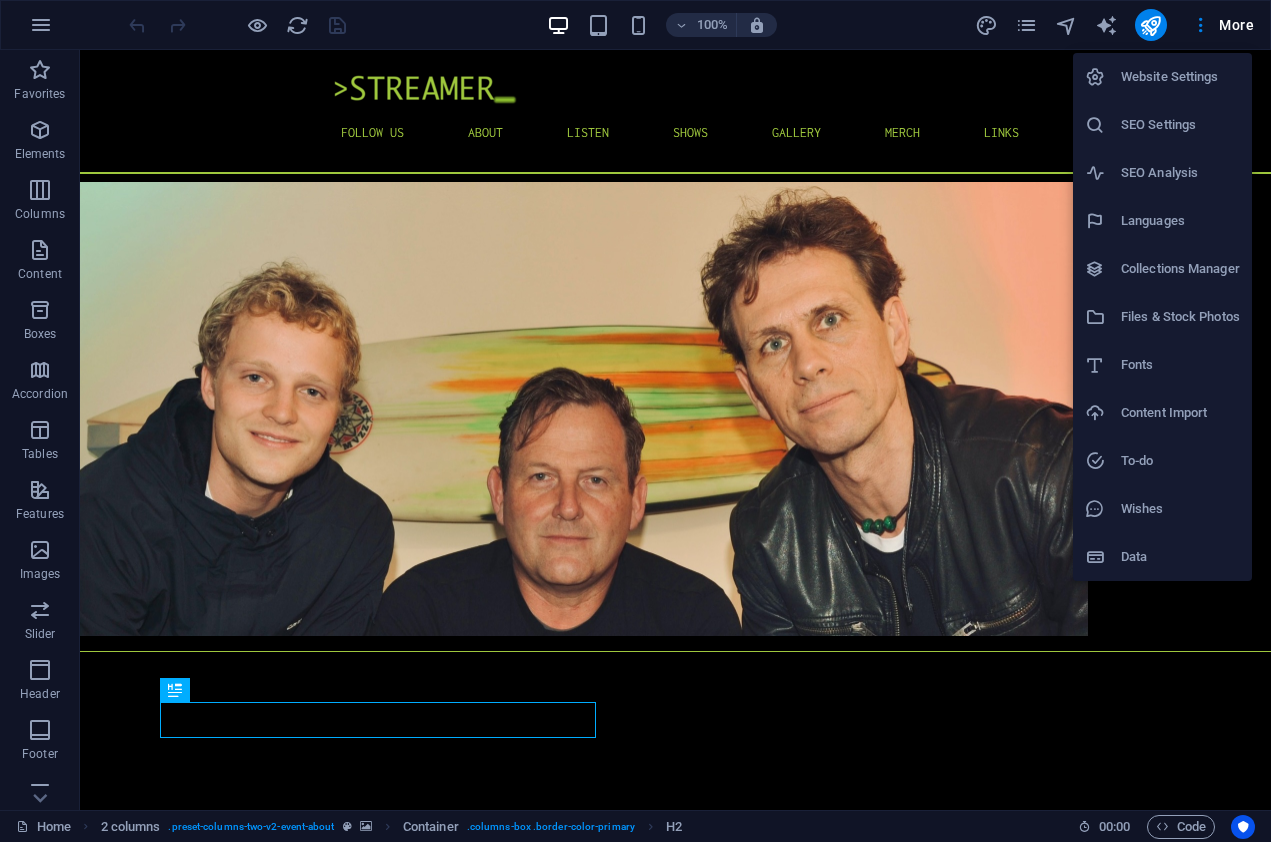 click on "SEO Analysis" at bounding box center (1180, 173) 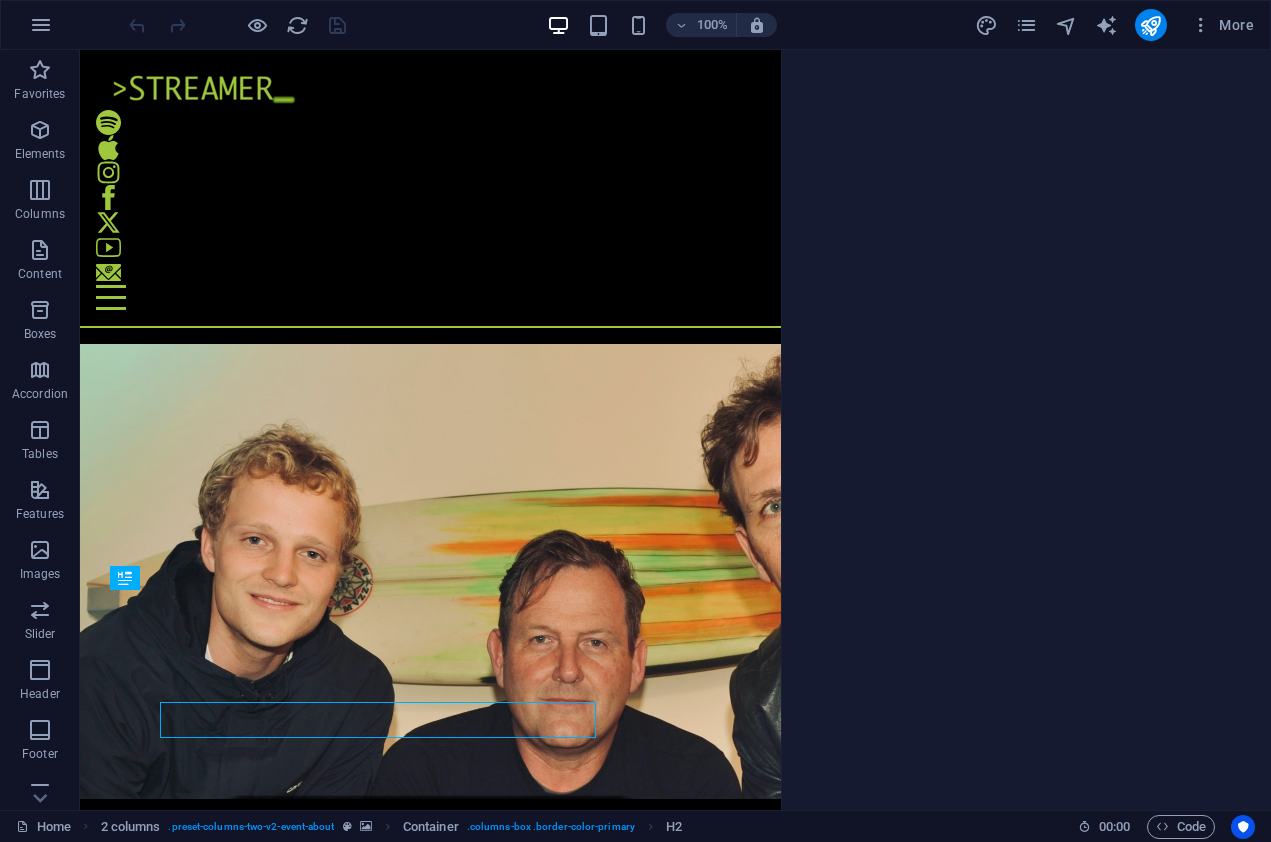 select on "google.com" 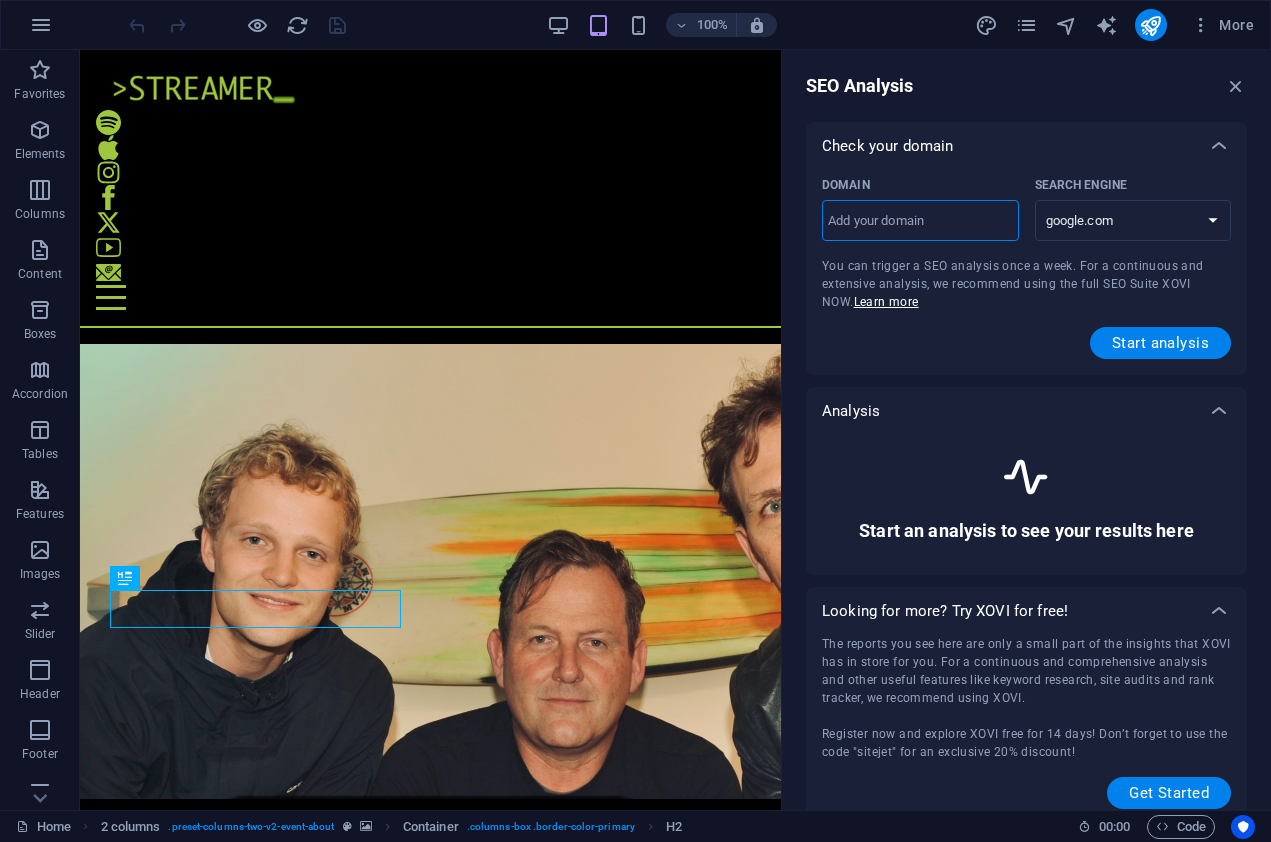 click on "Domain ​" at bounding box center [920, 221] 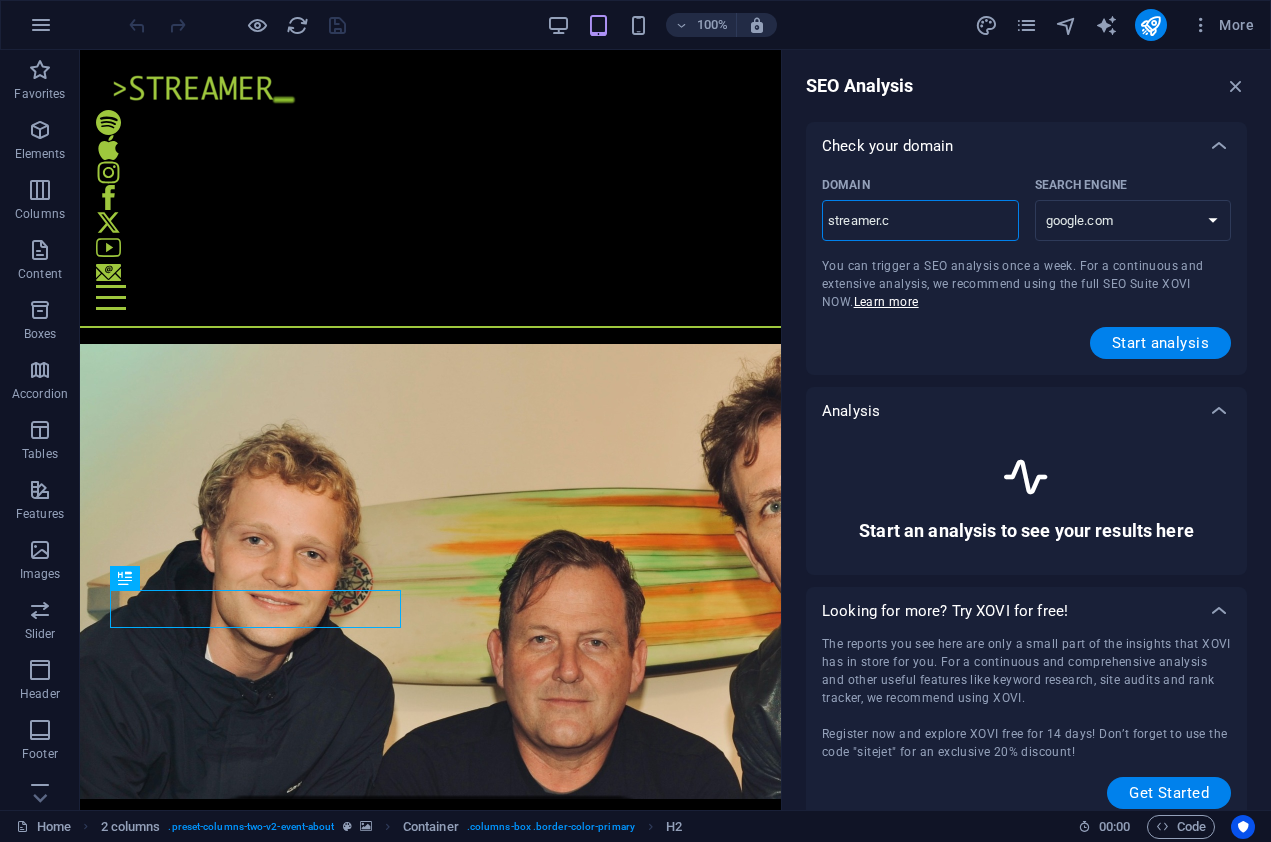 type on "streamer.co" 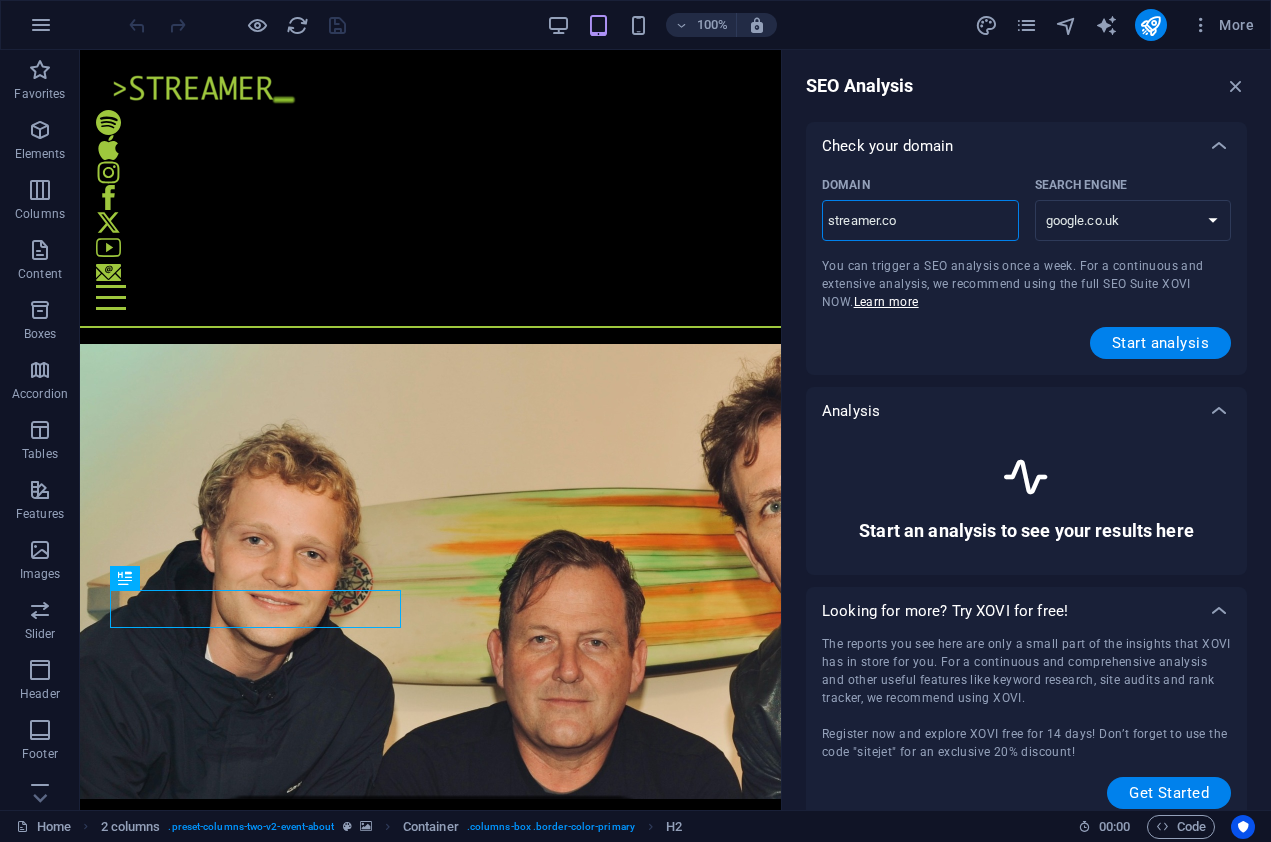 type on "streamer.co." 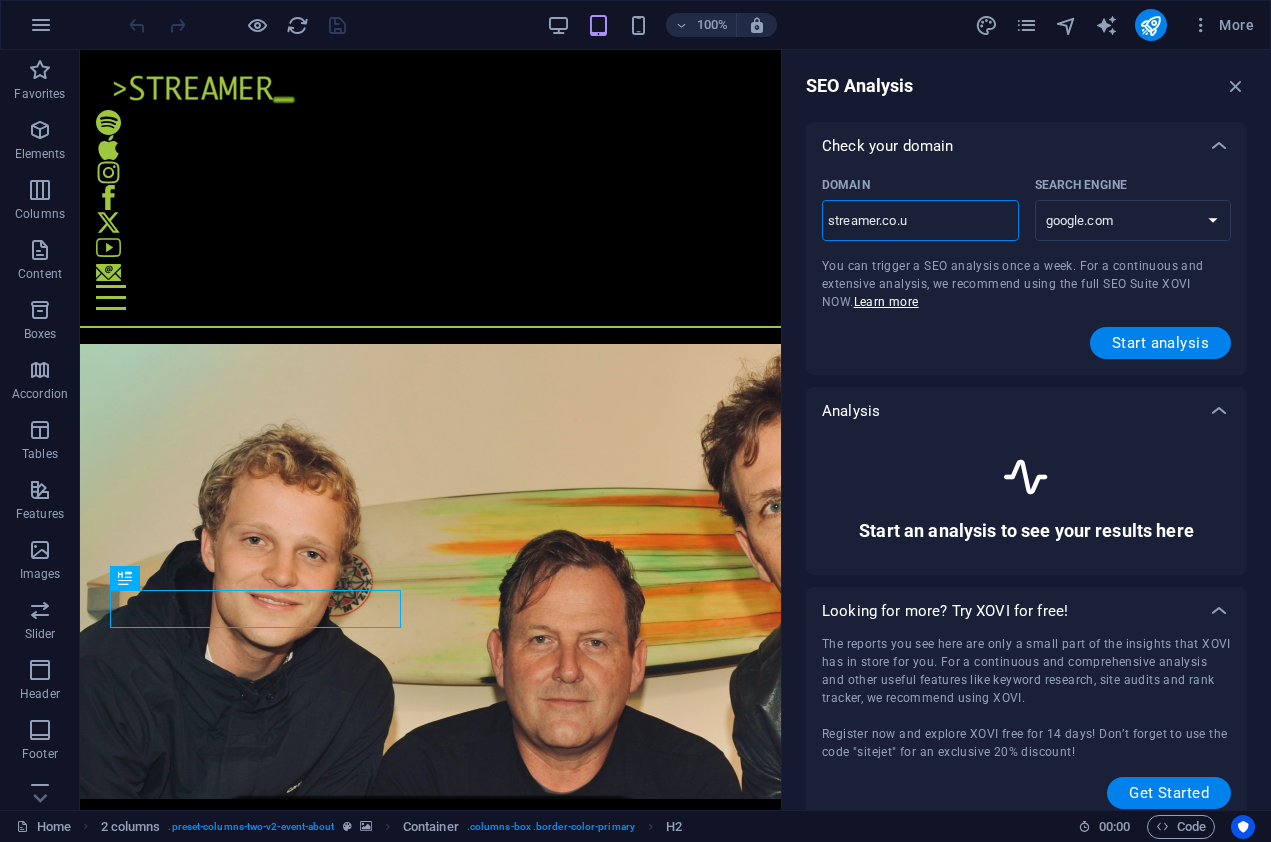 type on "streamer.co.uk" 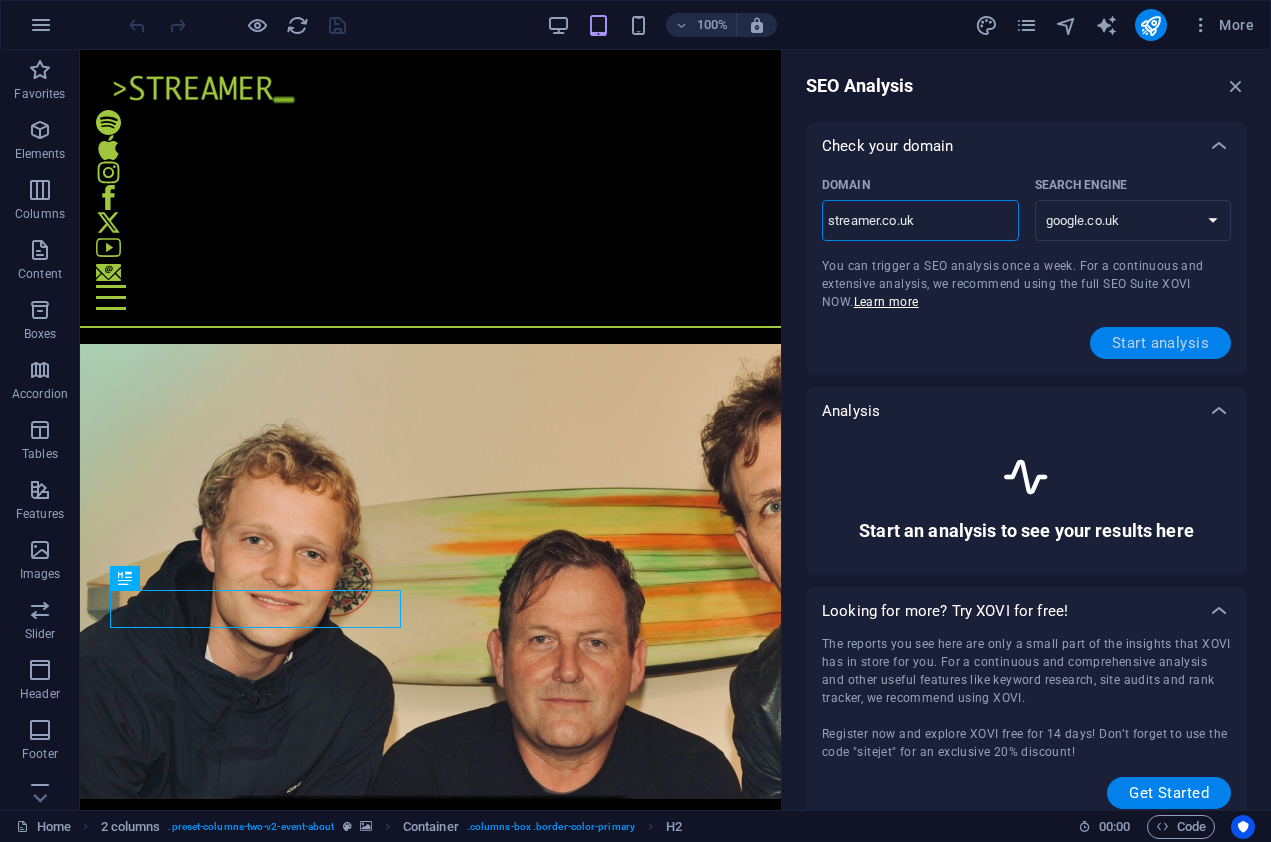type on "streamer.co.uk" 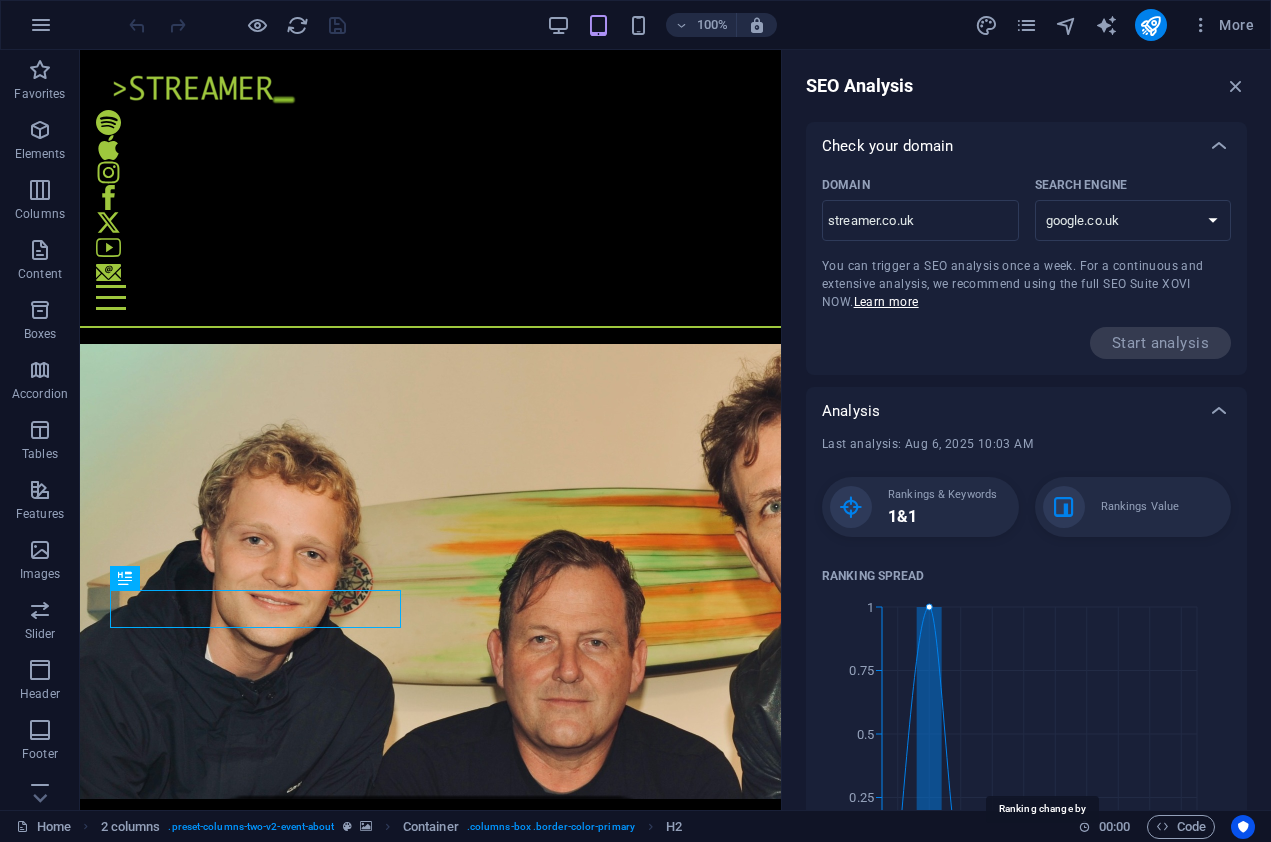 scroll, scrollTop: 0, scrollLeft: 0, axis: both 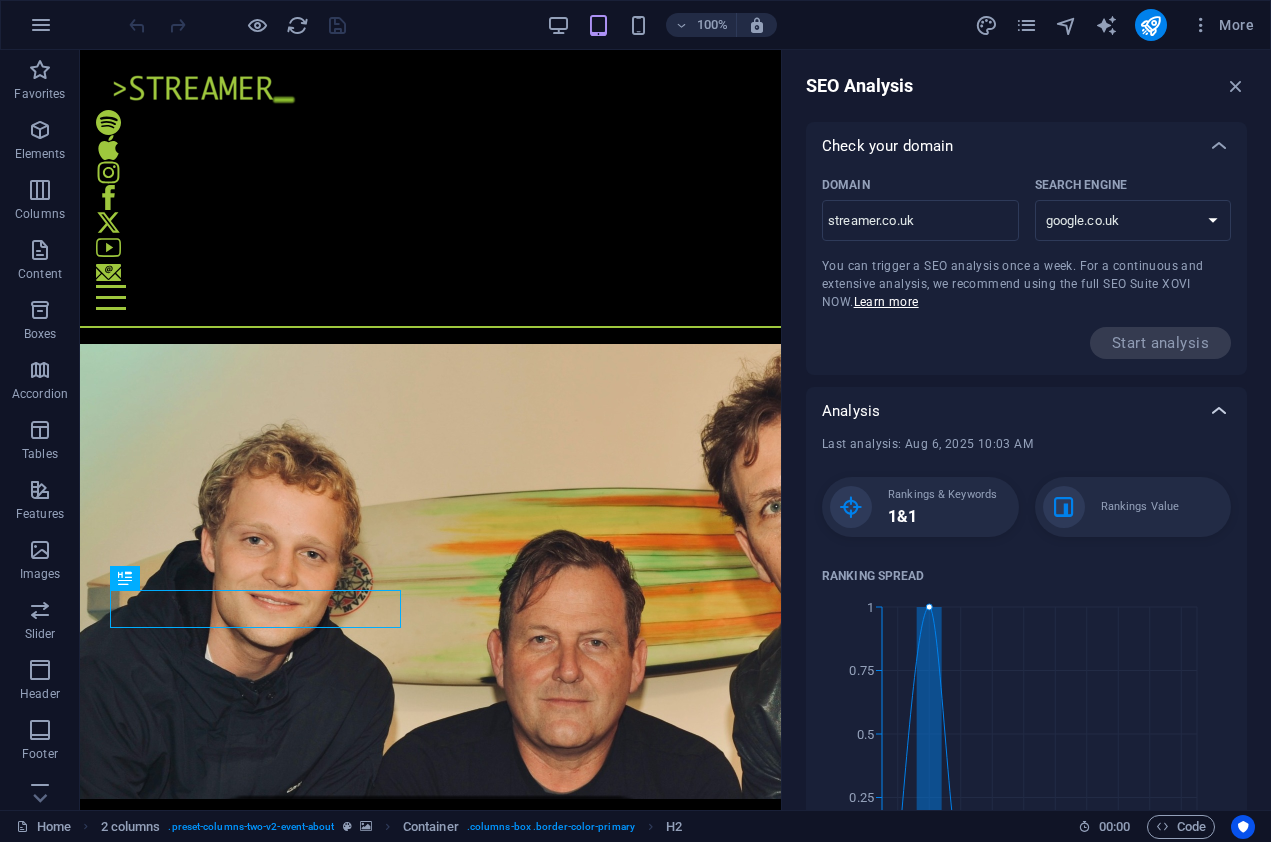click at bounding box center [1219, 146] 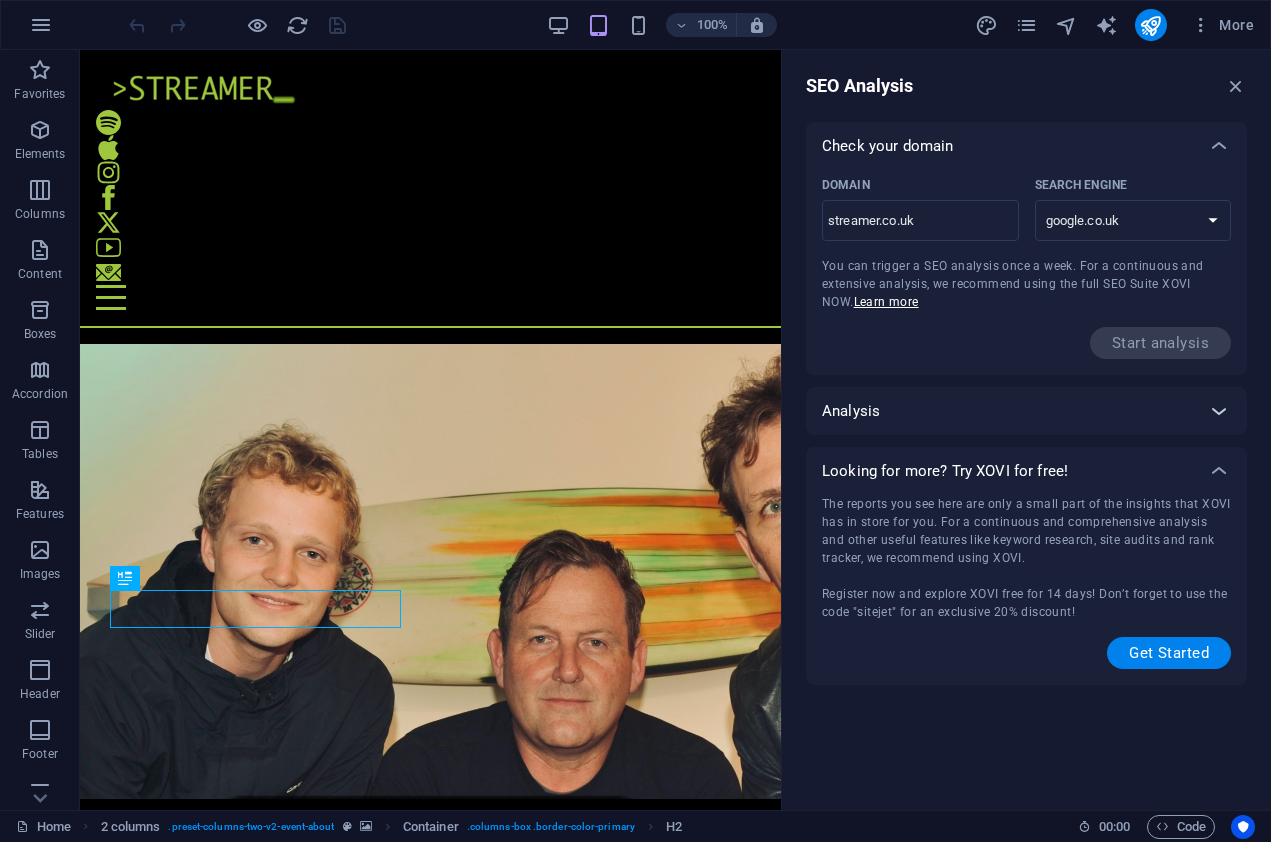 click at bounding box center [1219, 146] 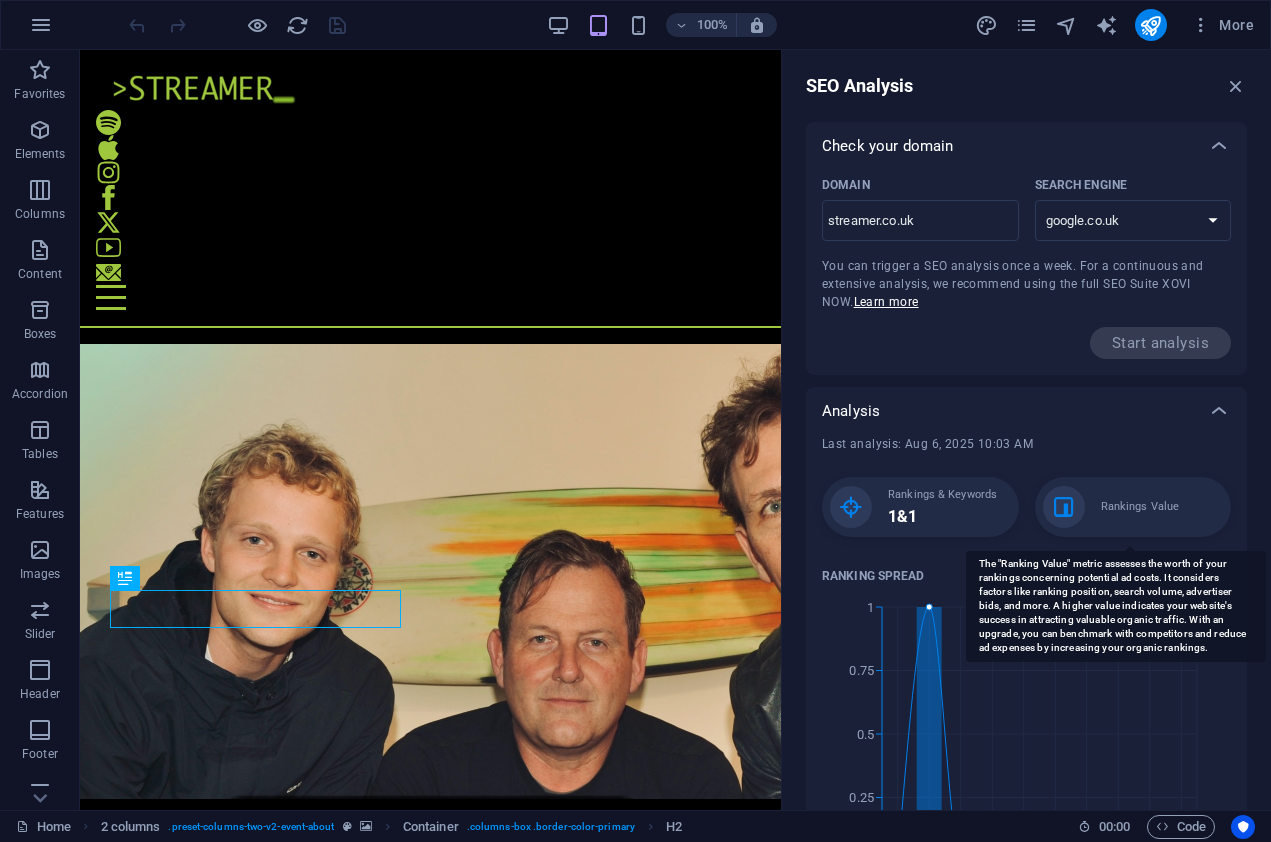 click on "Rankings Value" at bounding box center [1140, 507] 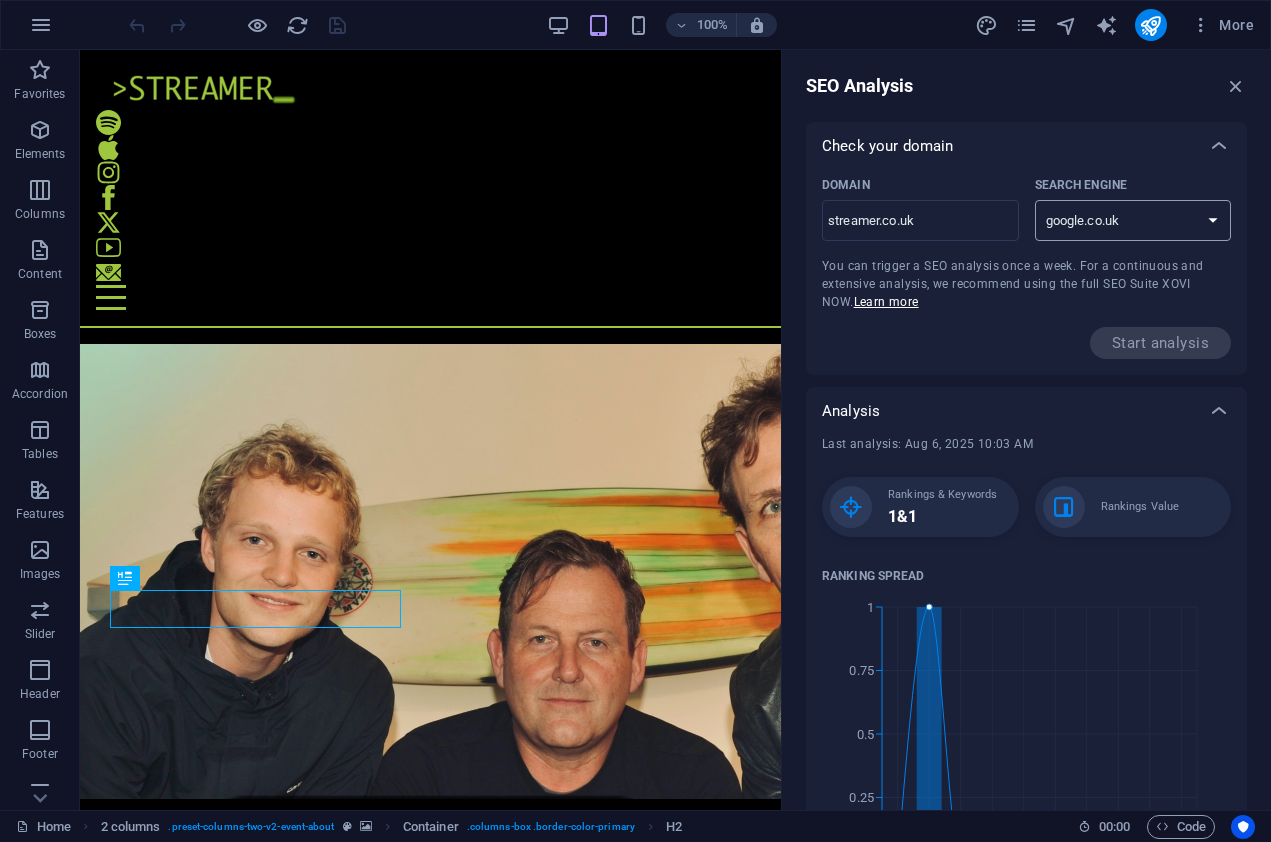 select on "google.com" 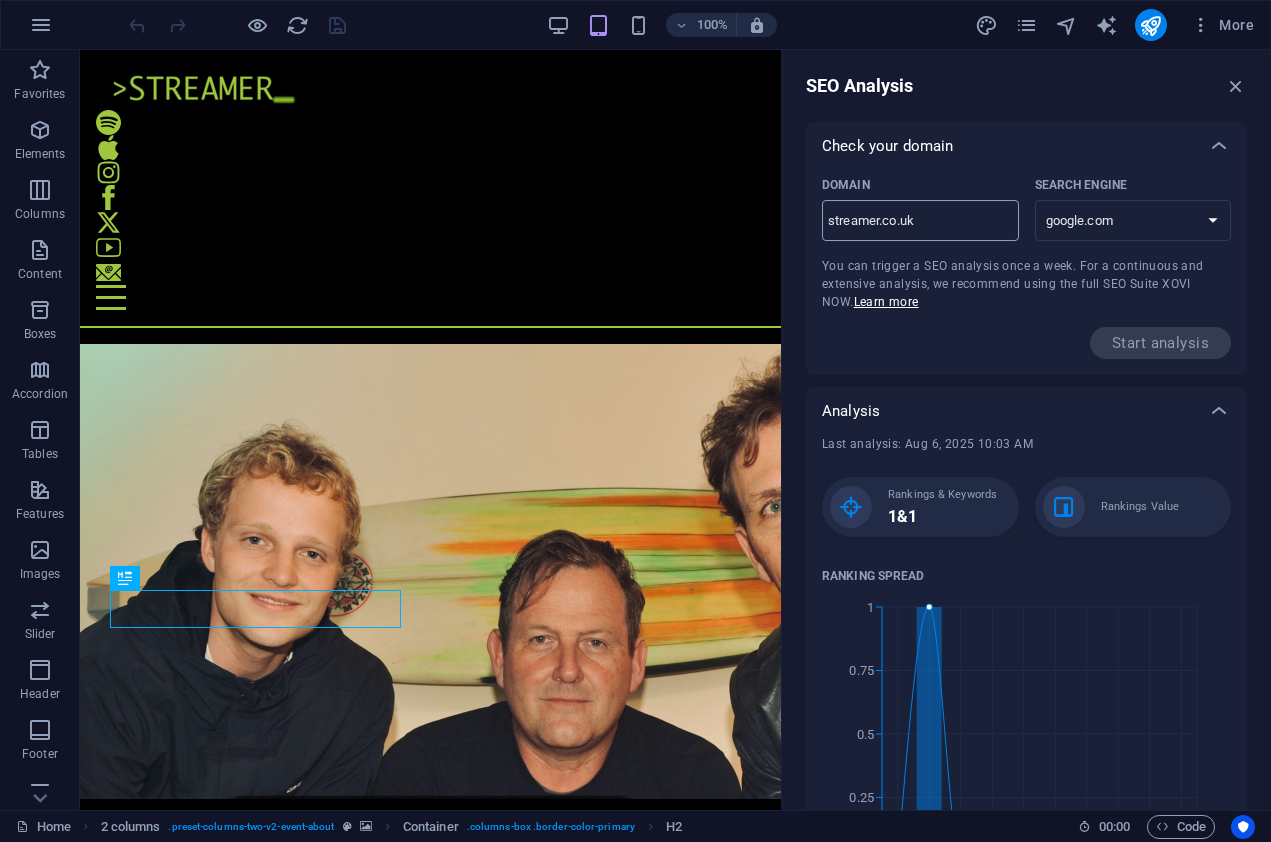 click on "streamer.co.uk" at bounding box center (920, 221) 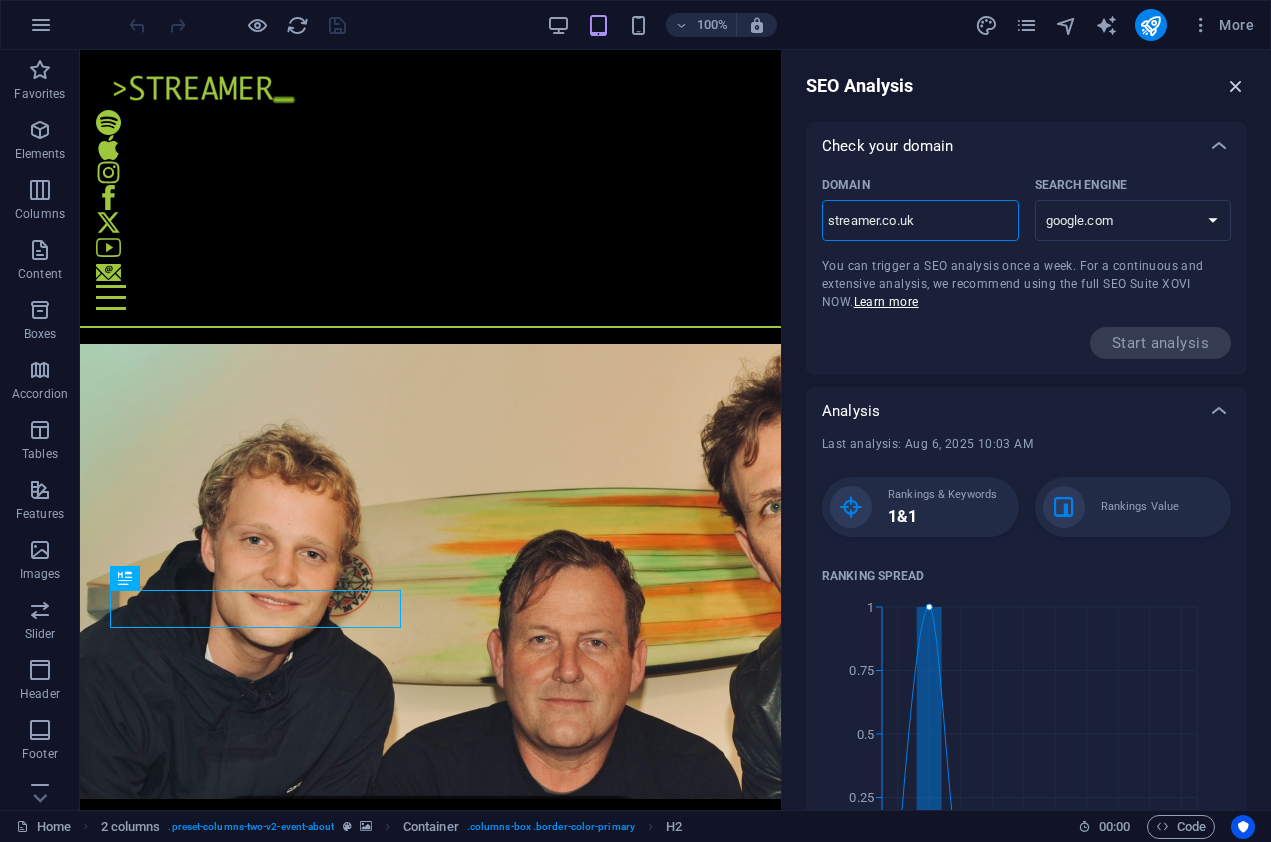 click at bounding box center (1236, 86) 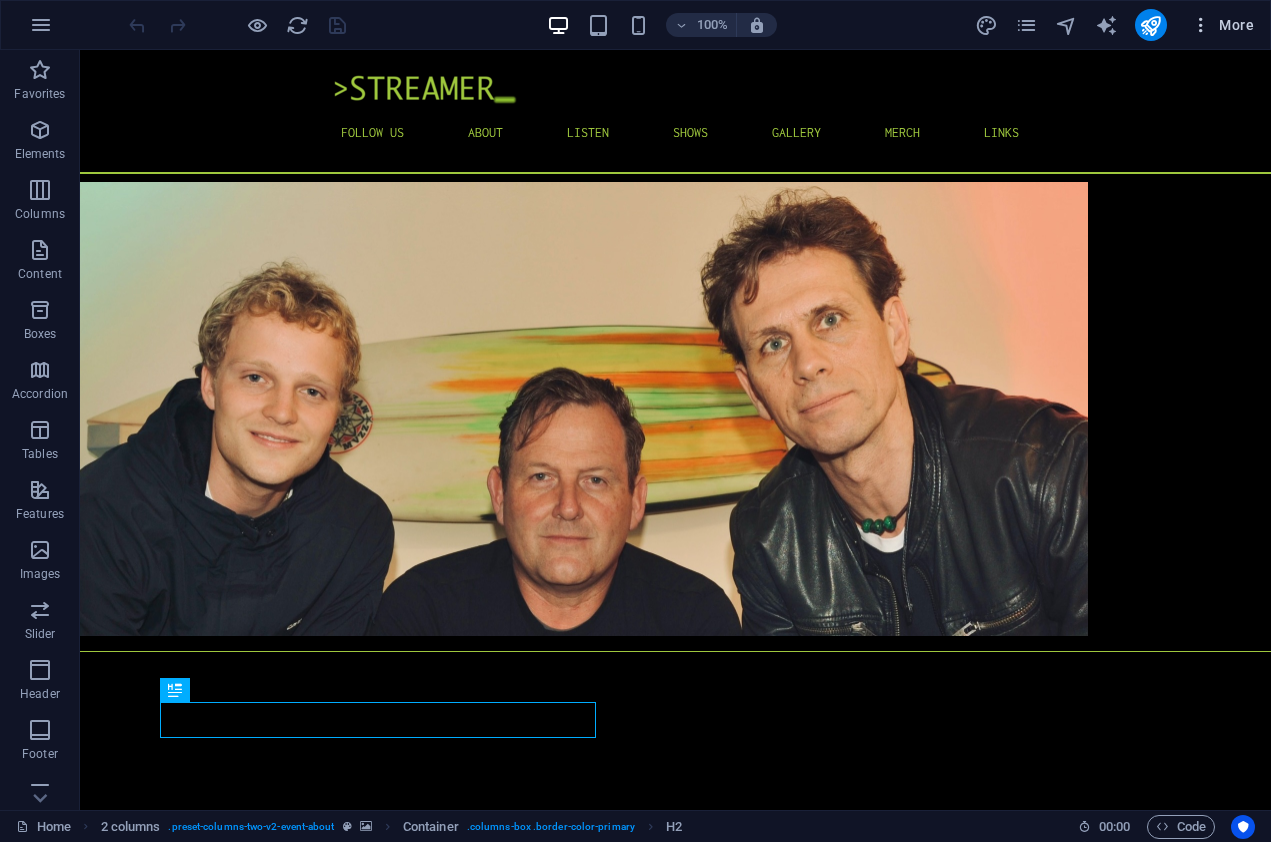 click on "More" at bounding box center (1222, 25) 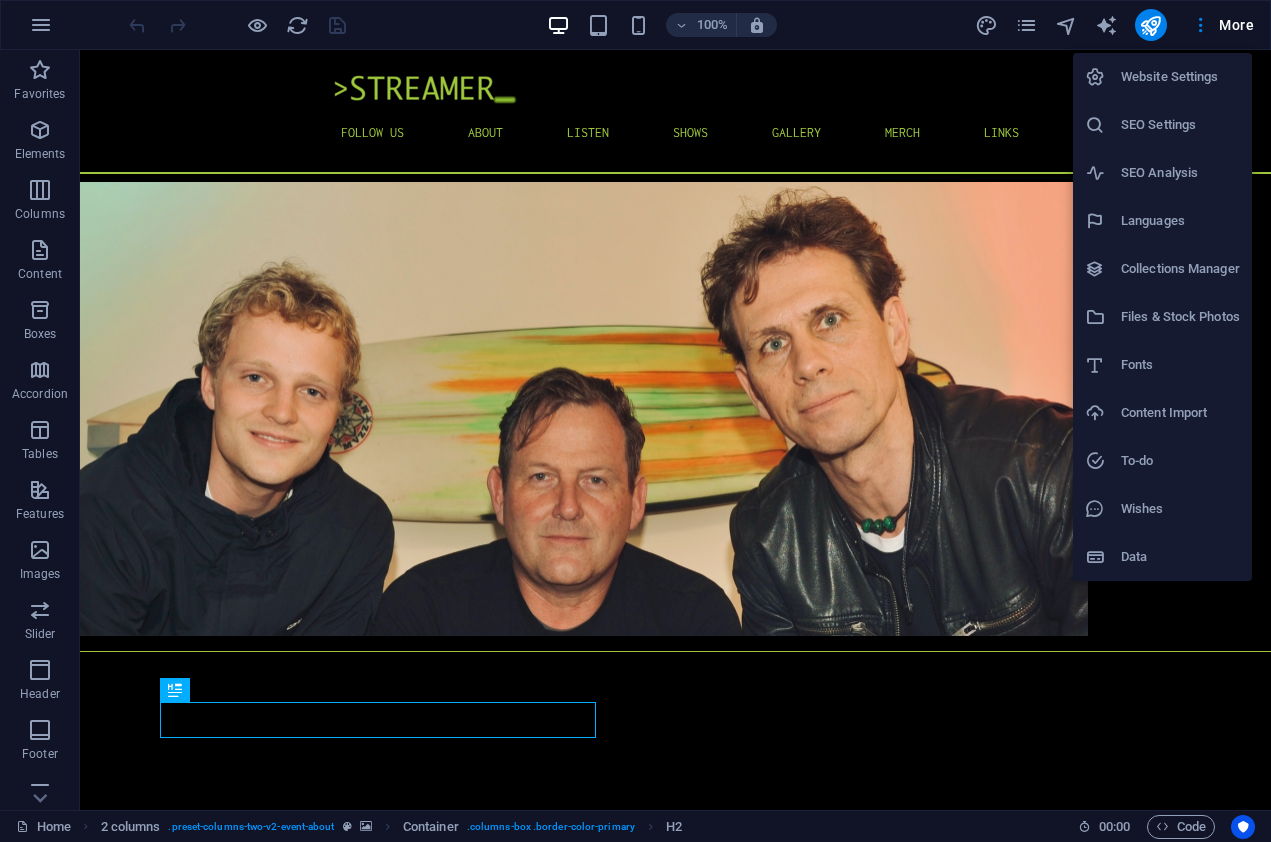 click on "SEO Analysis" at bounding box center [1180, 173] 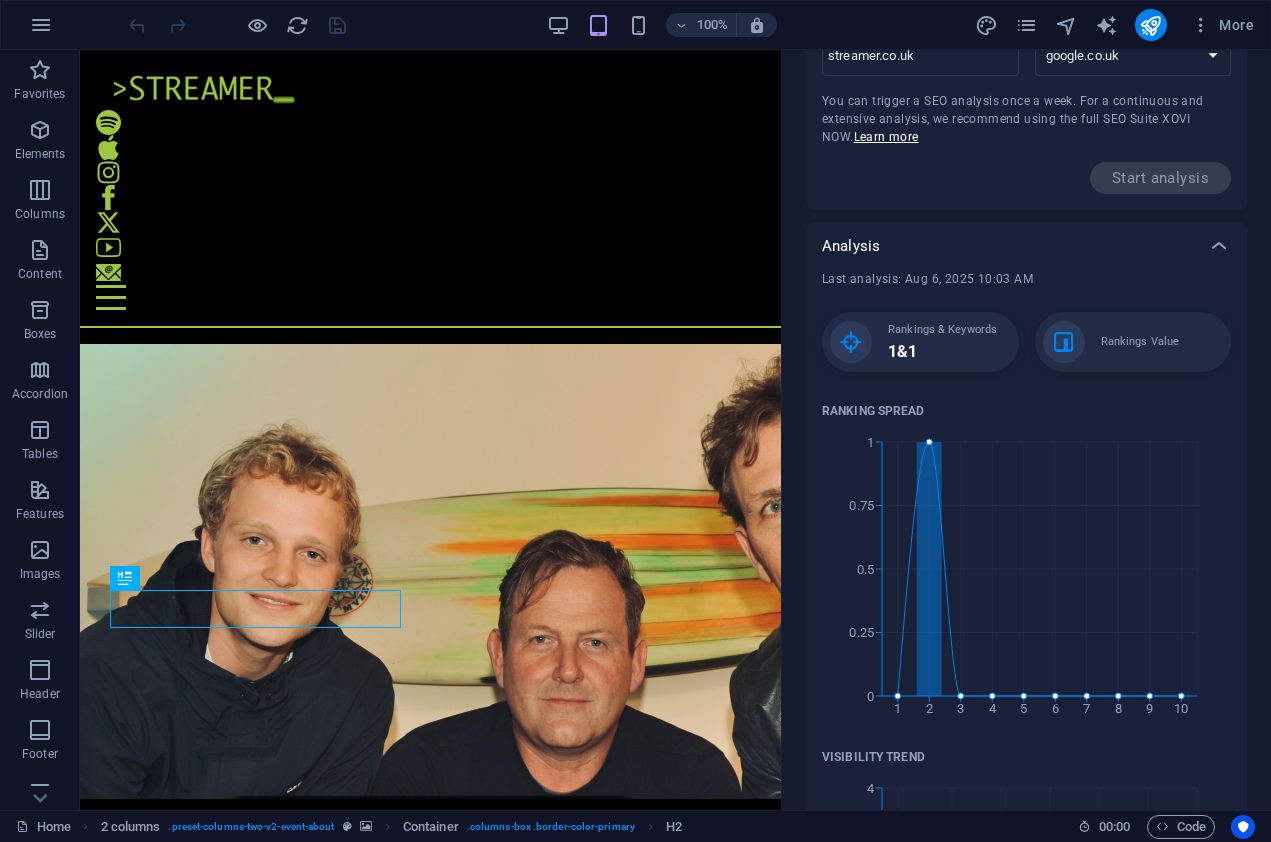 scroll, scrollTop: 340, scrollLeft: 0, axis: vertical 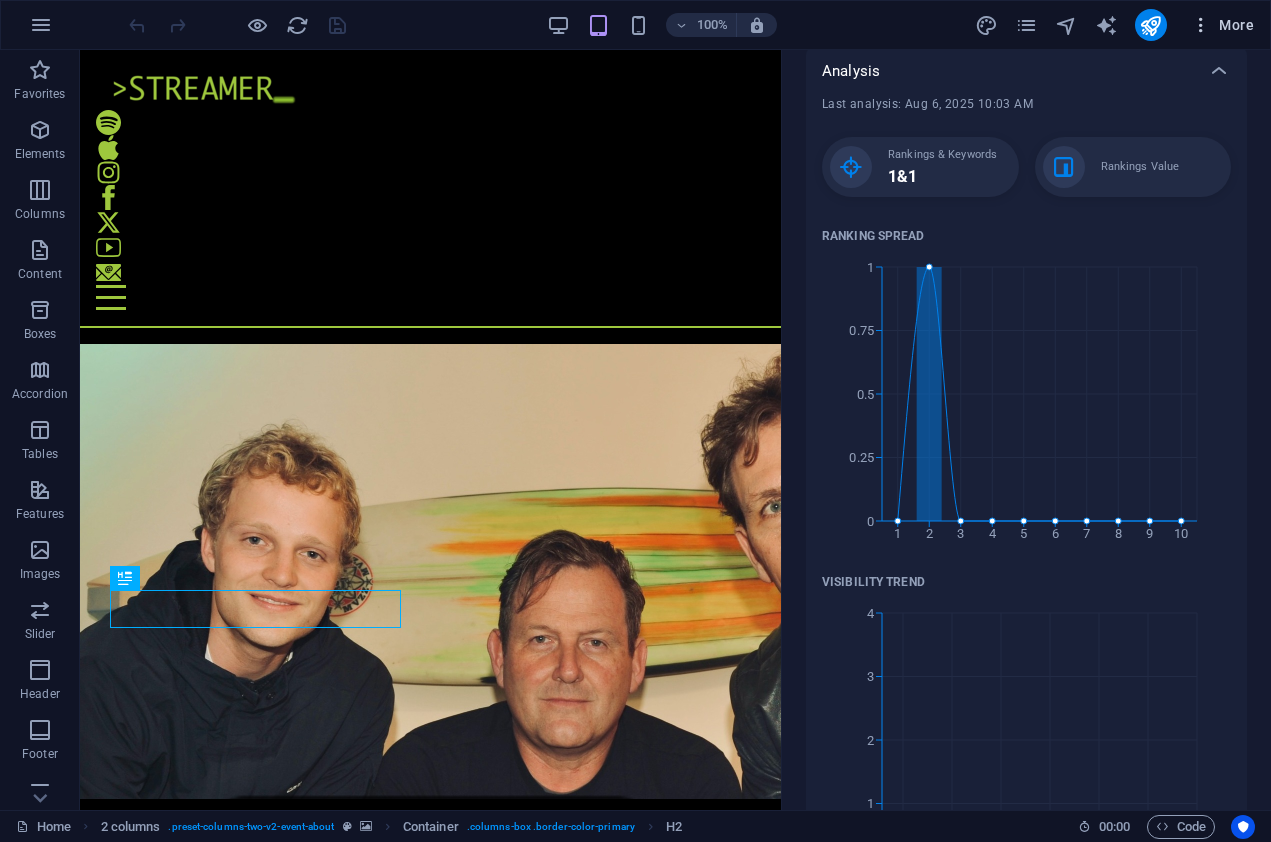 click on "More" at bounding box center (1222, 25) 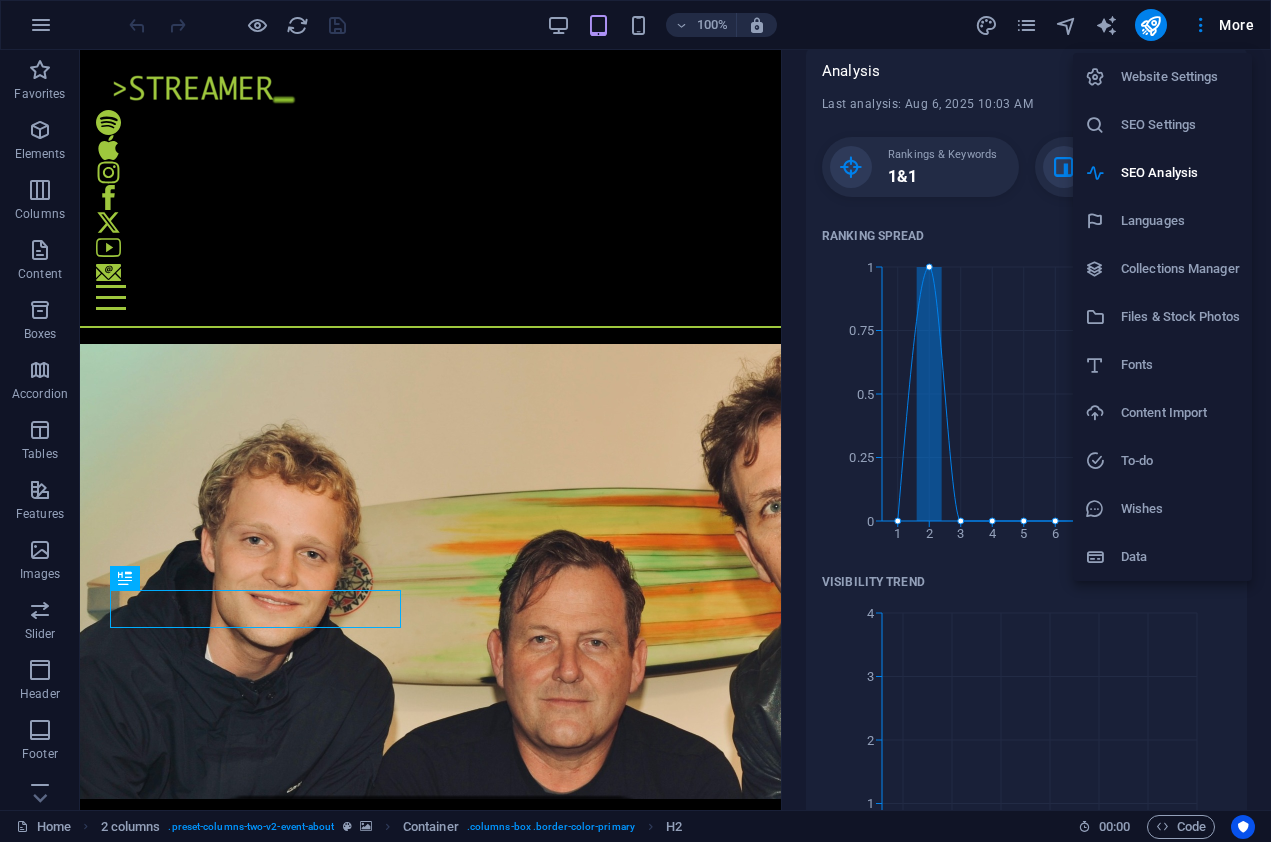 click on "SEO Settings" at bounding box center (1180, 125) 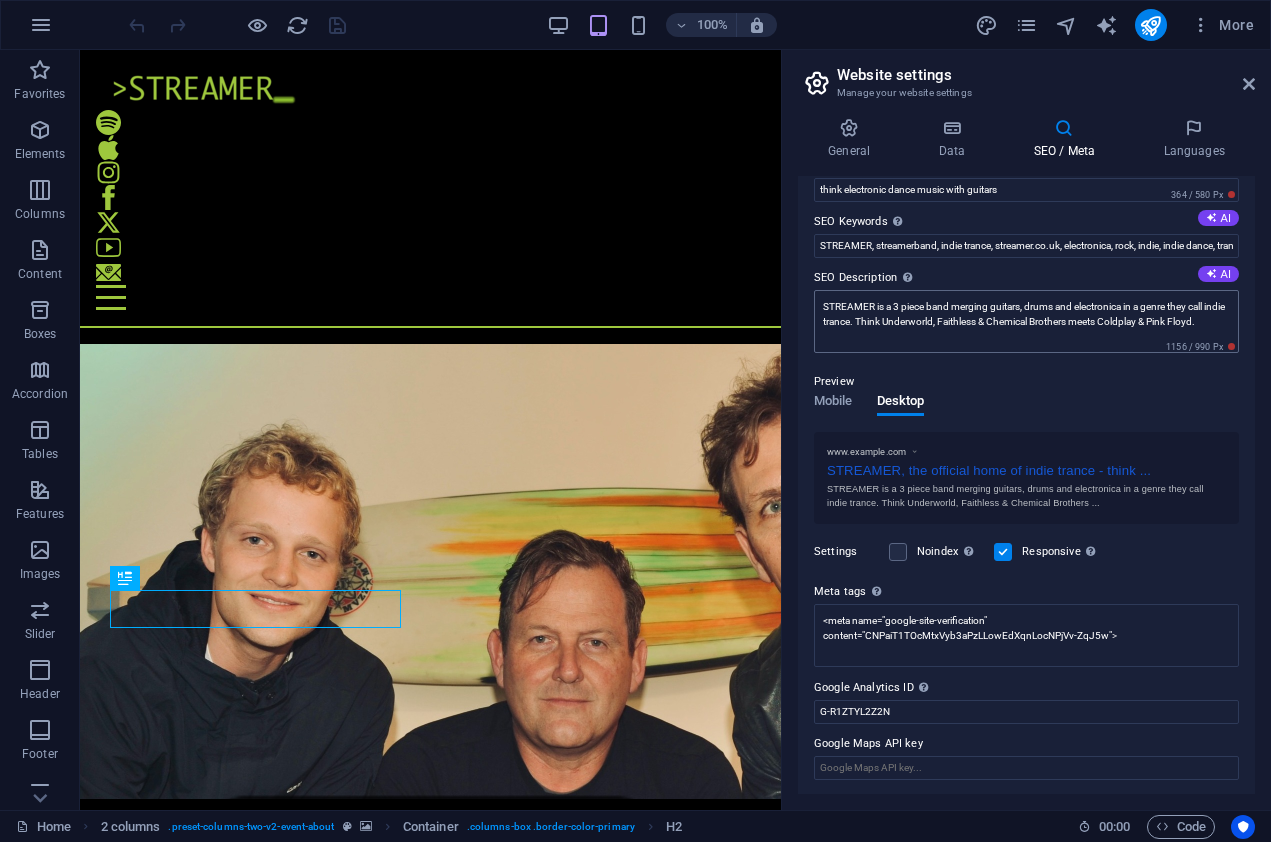 scroll, scrollTop: 93, scrollLeft: 0, axis: vertical 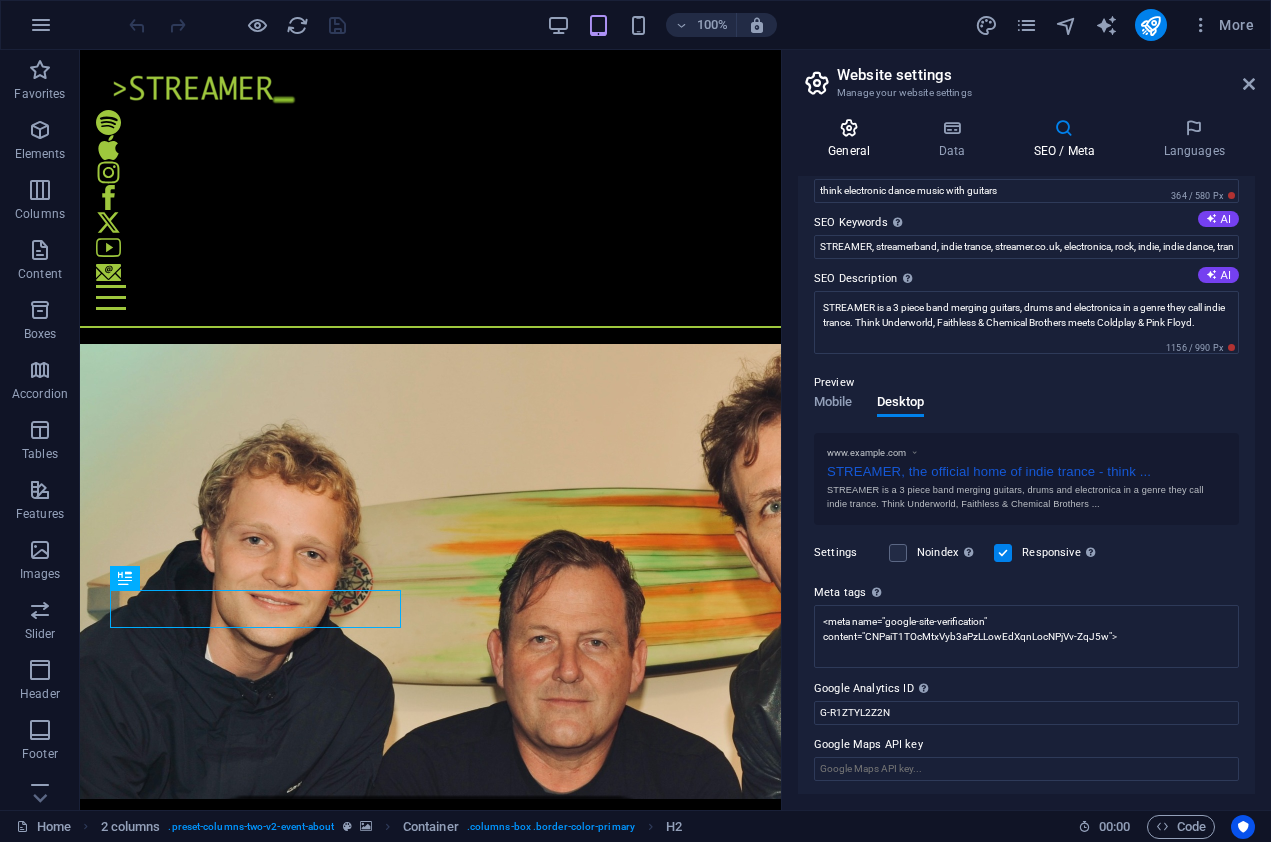 click on "General" at bounding box center [853, 139] 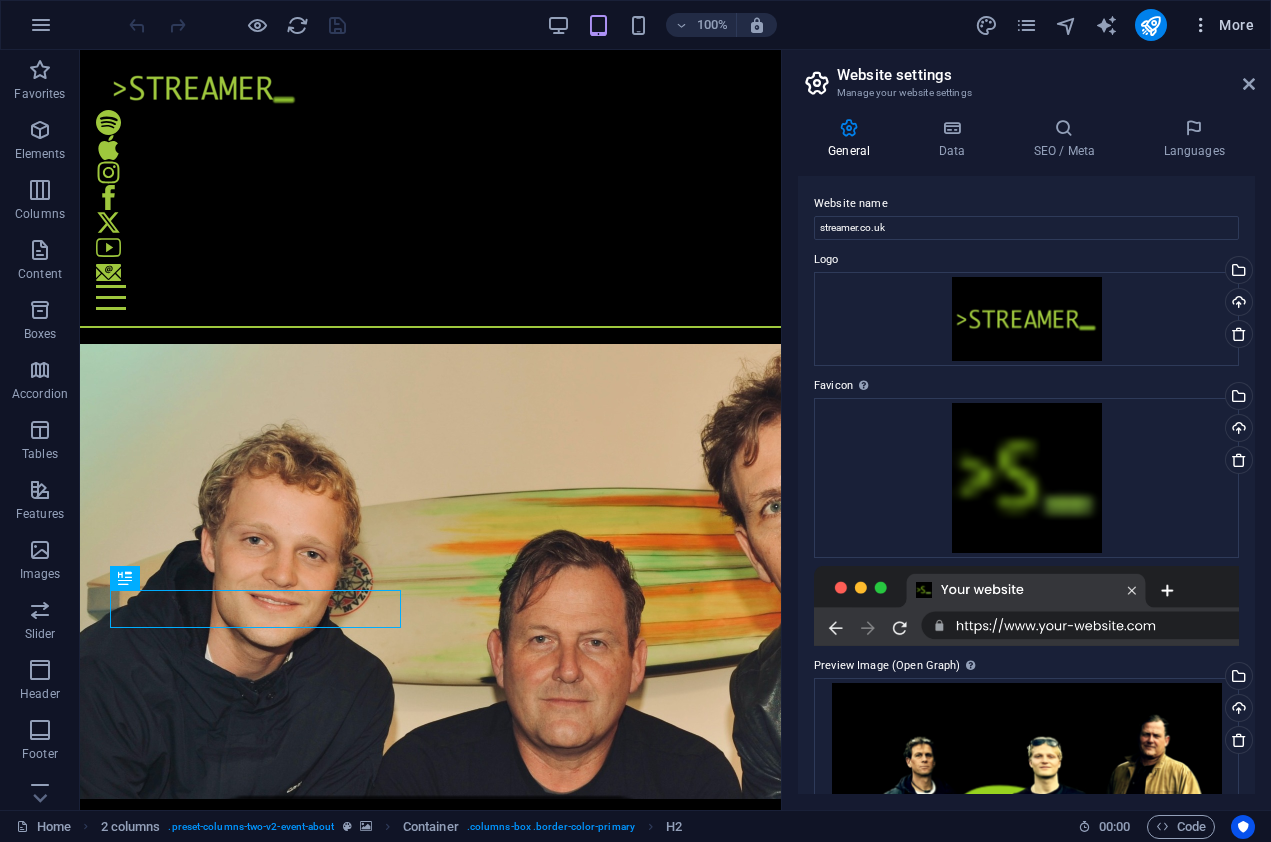 click on "More" at bounding box center (1222, 25) 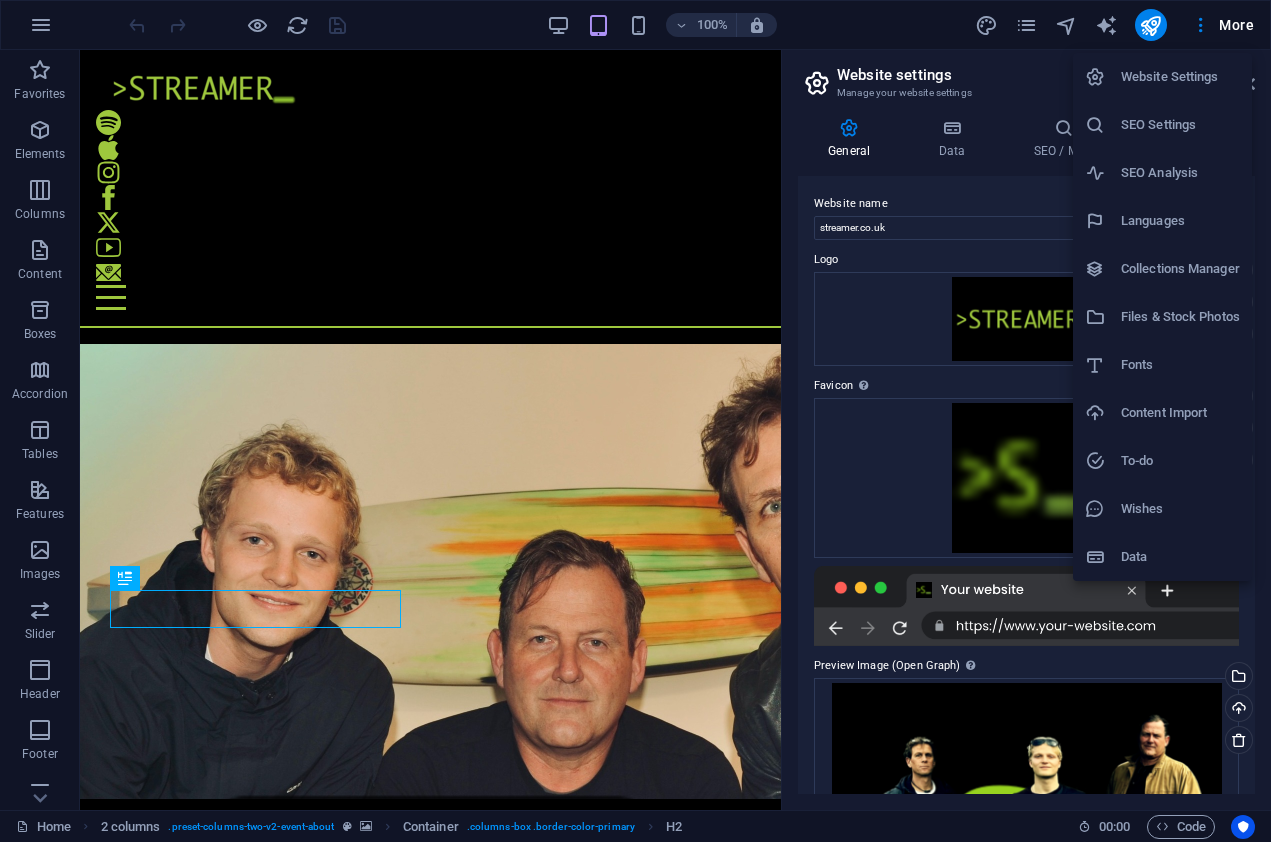 click on "Website Settings" at bounding box center [1180, 77] 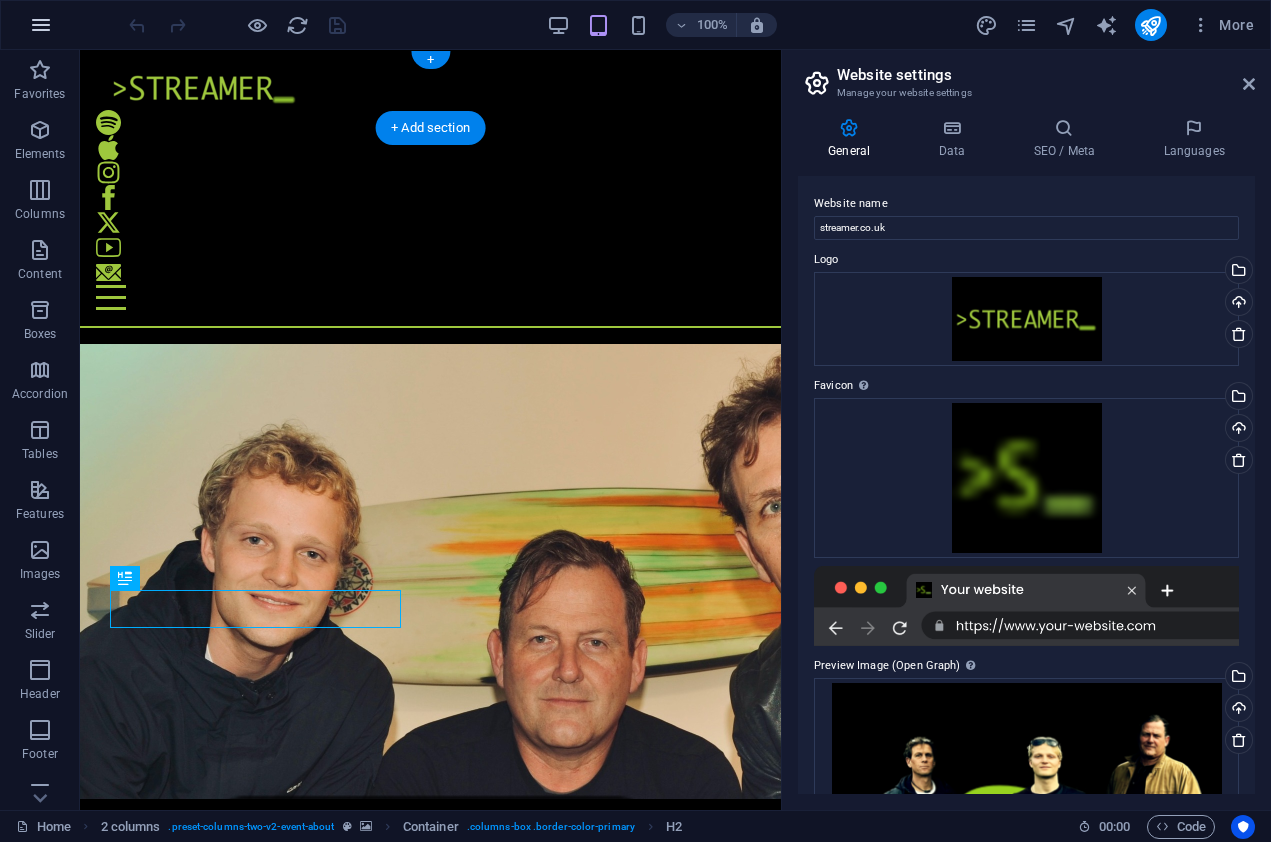 click at bounding box center [41, 25] 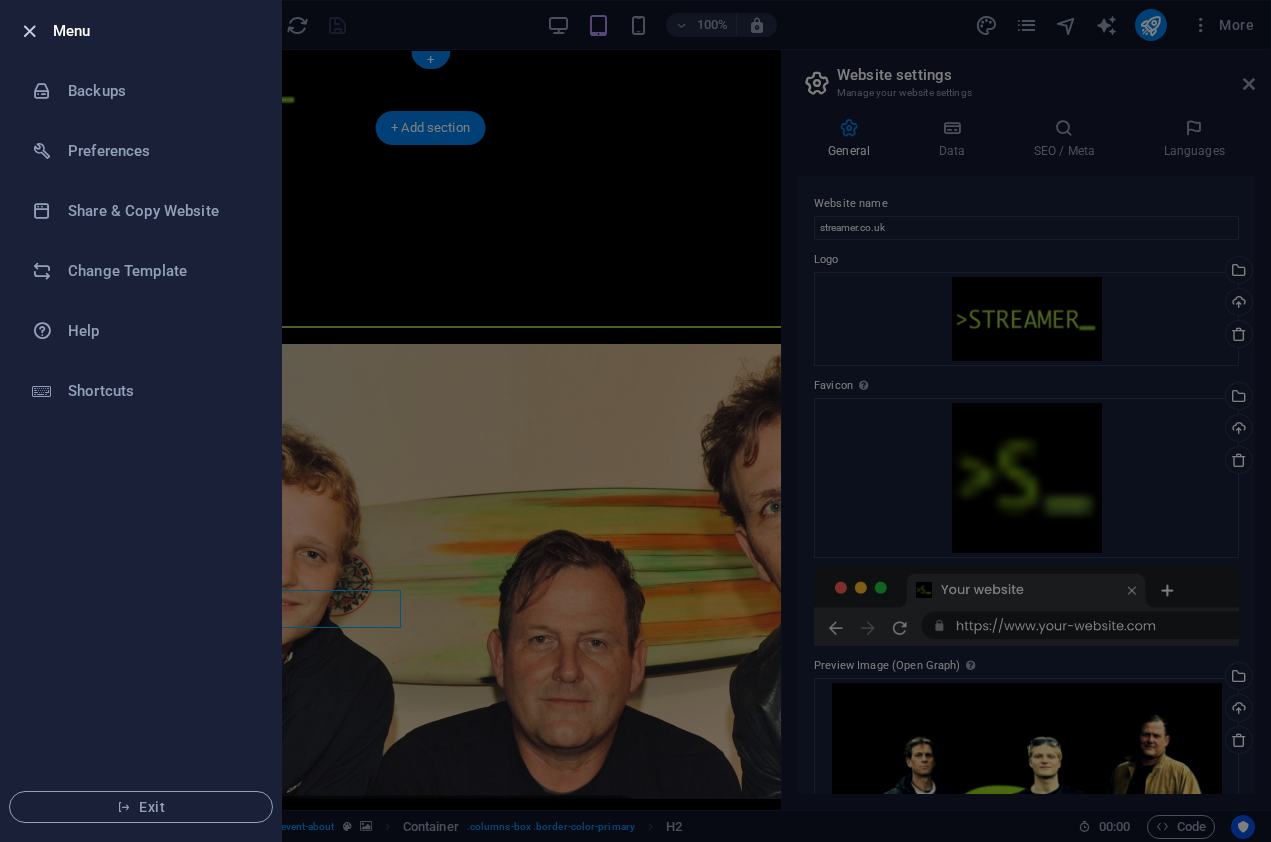 click at bounding box center [29, 31] 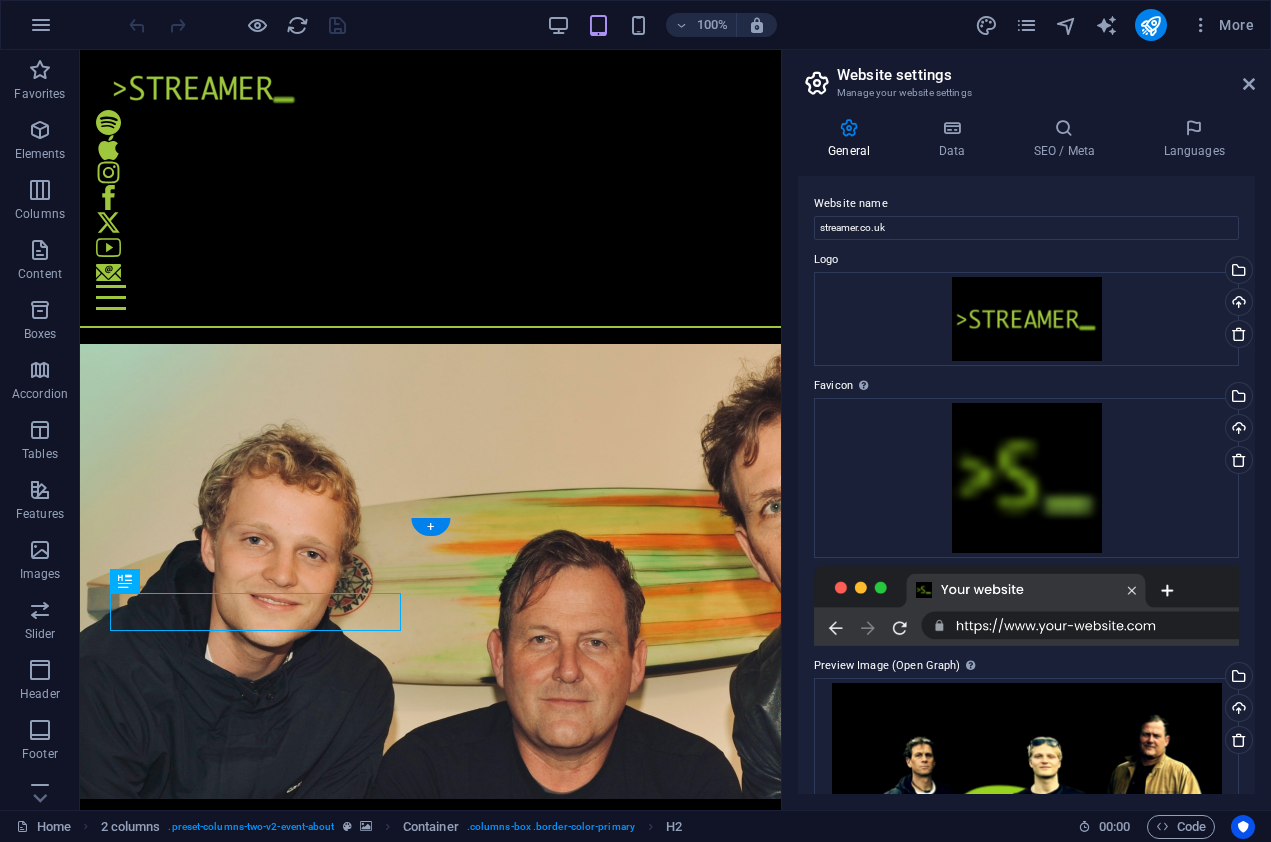 scroll, scrollTop: 0, scrollLeft: 0, axis: both 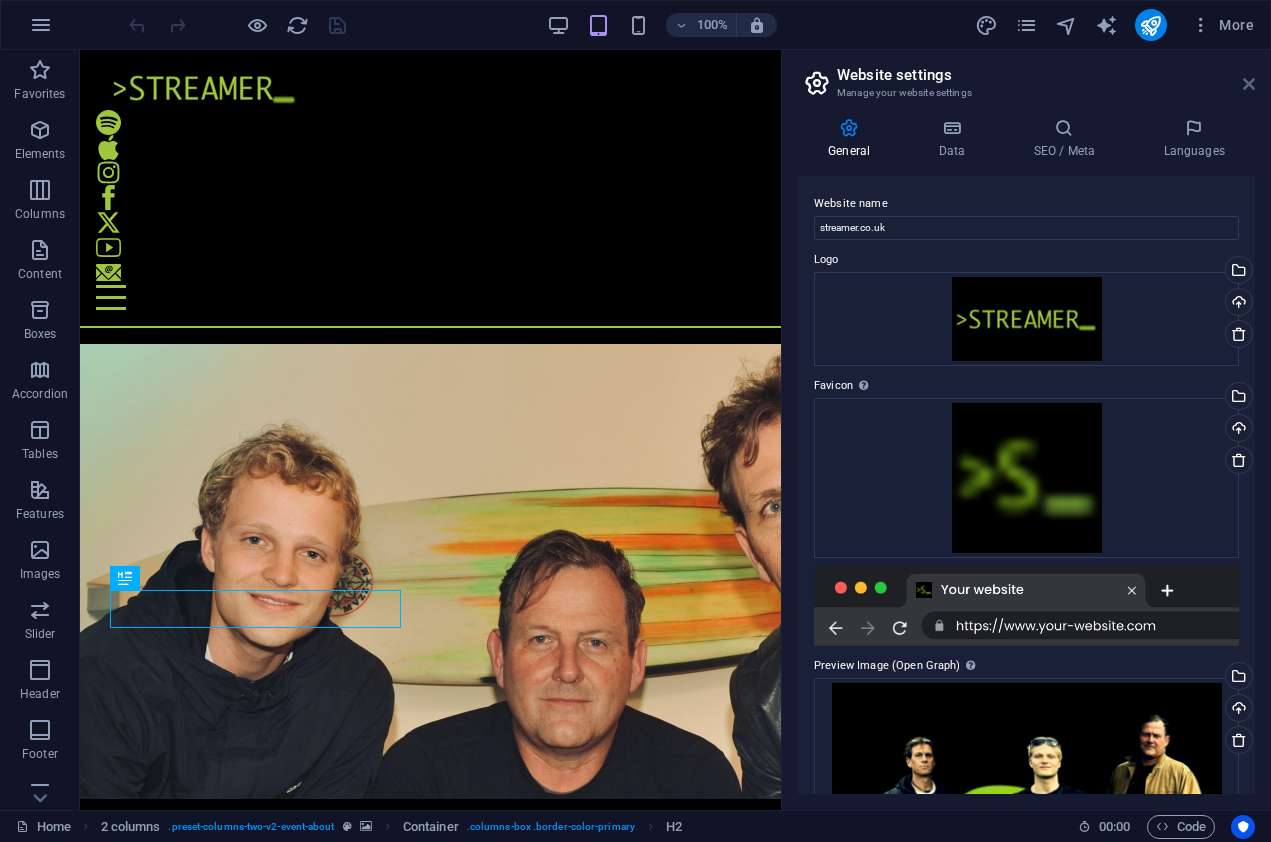 click at bounding box center (1249, 84) 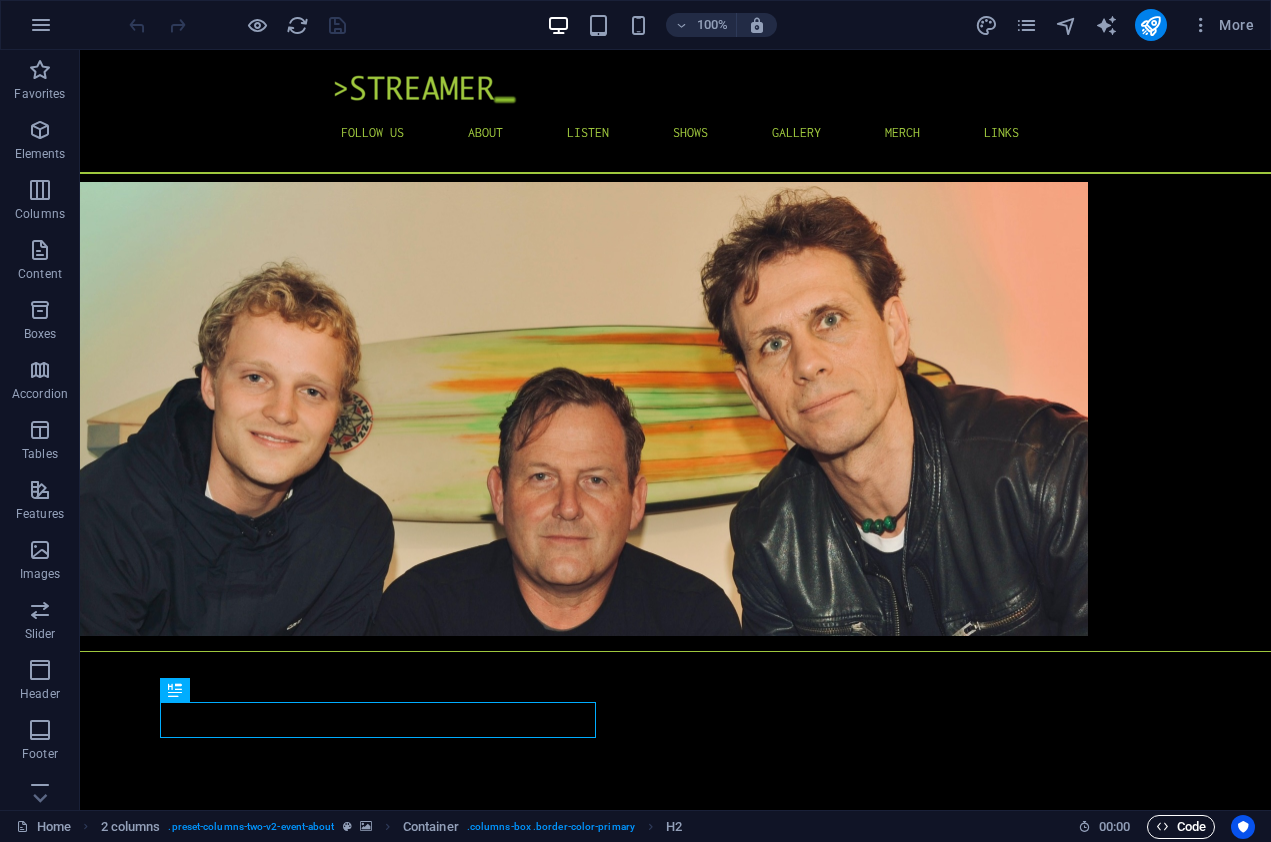 click on "Code" at bounding box center [1181, 827] 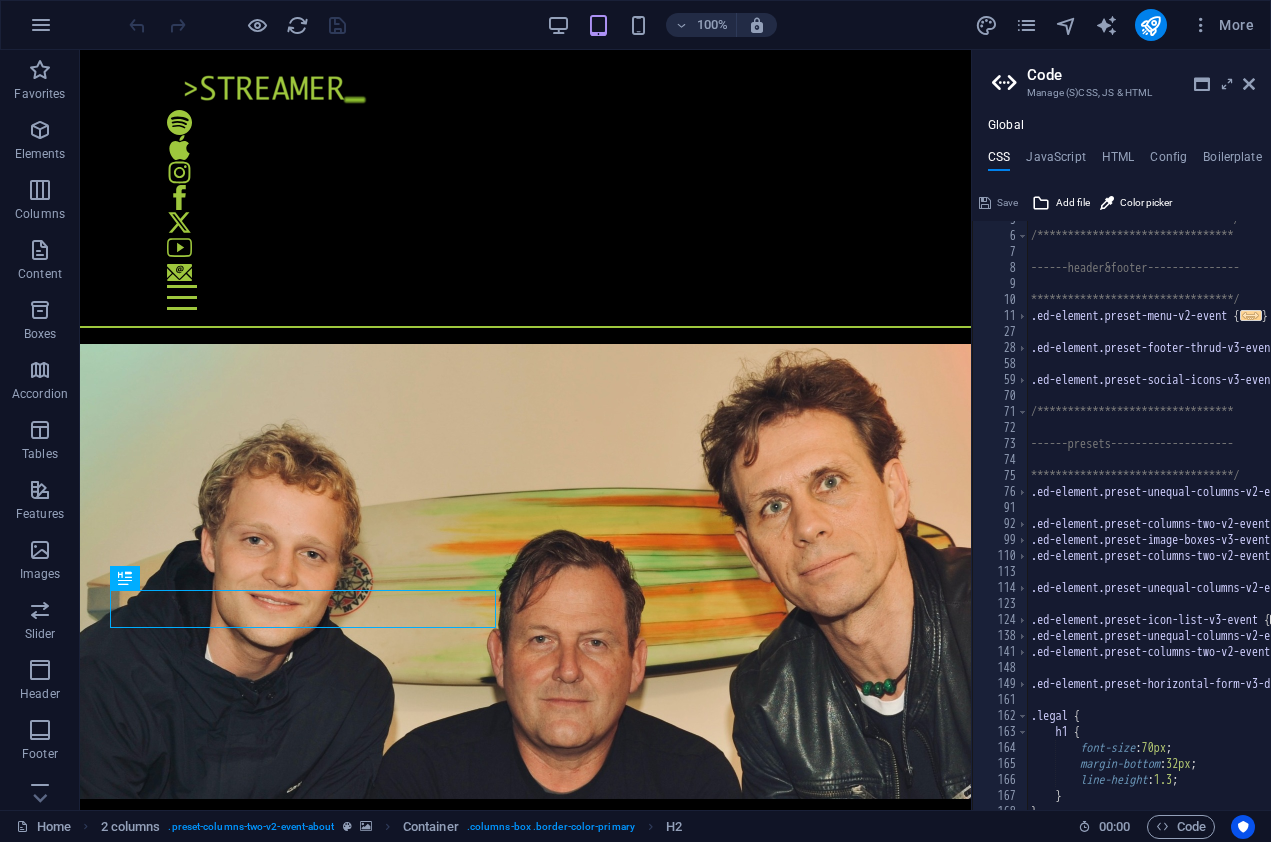 scroll, scrollTop: 0, scrollLeft: 0, axis: both 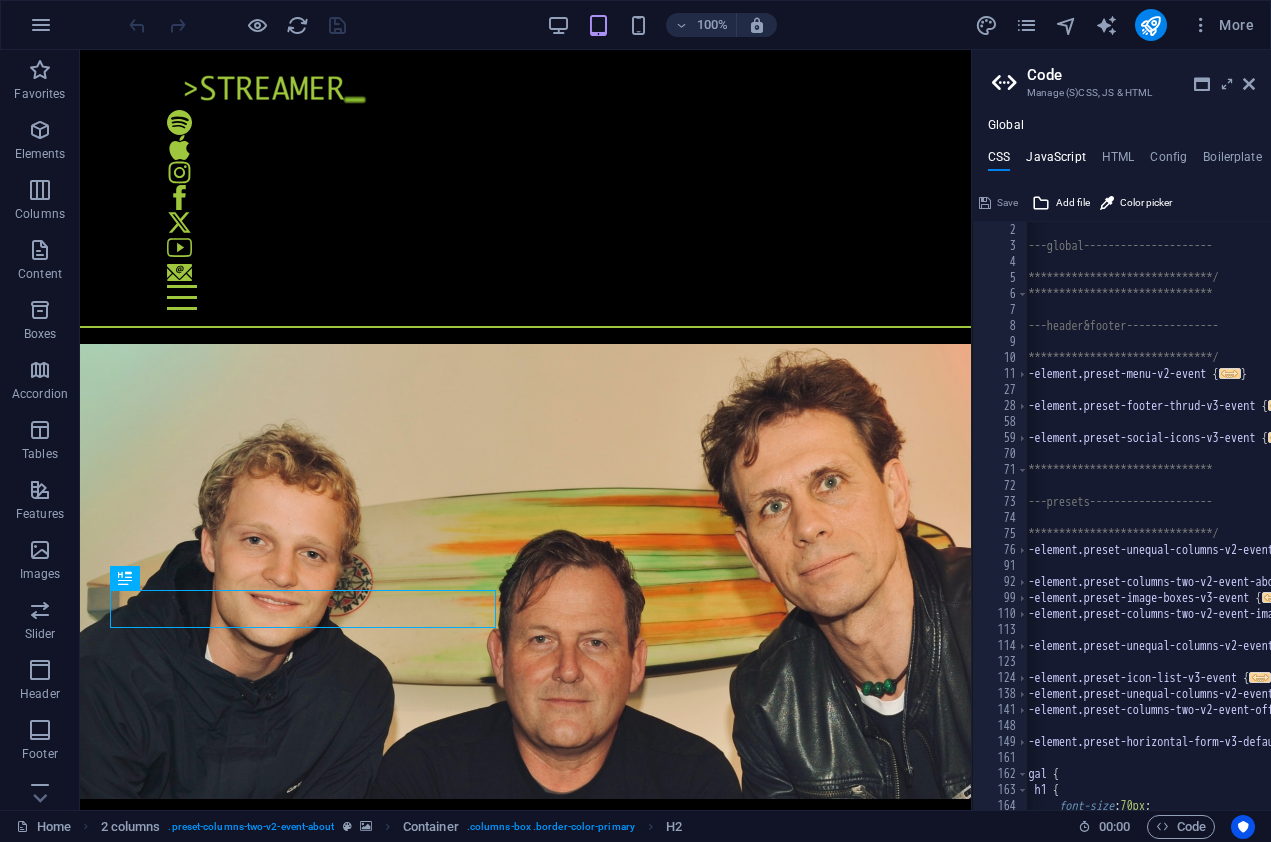 click on "JavaScript" at bounding box center (1055, 161) 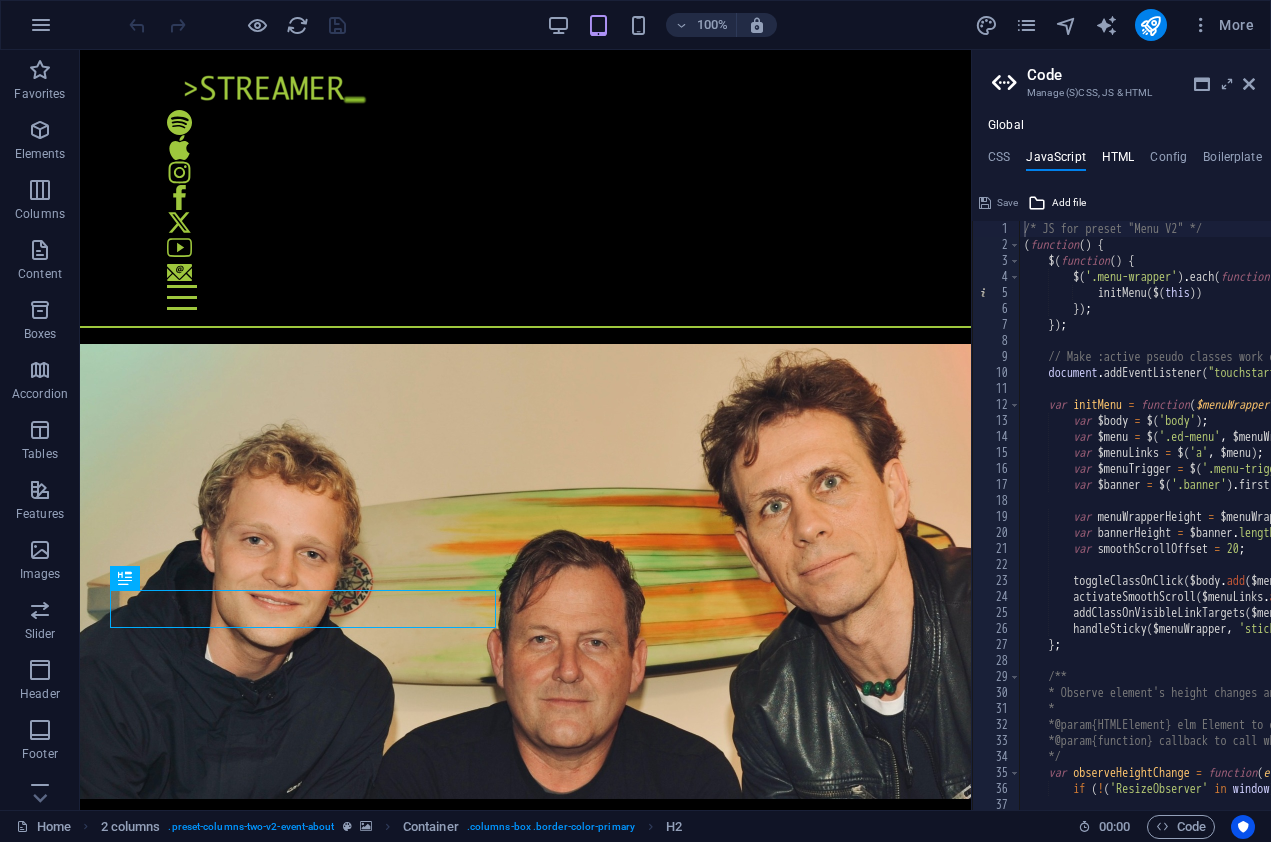 click on "HTML" at bounding box center (1118, 161) 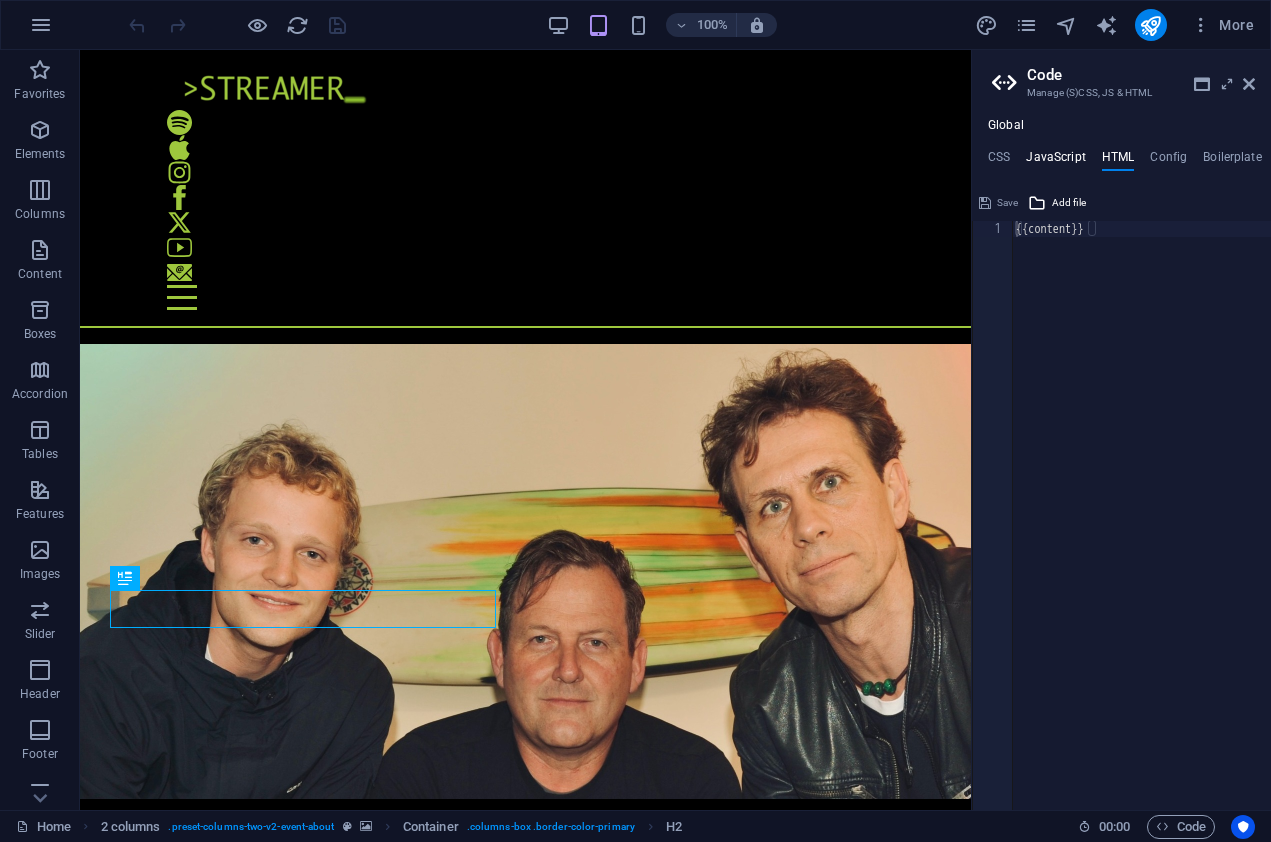 click on "JavaScript" at bounding box center (1055, 161) 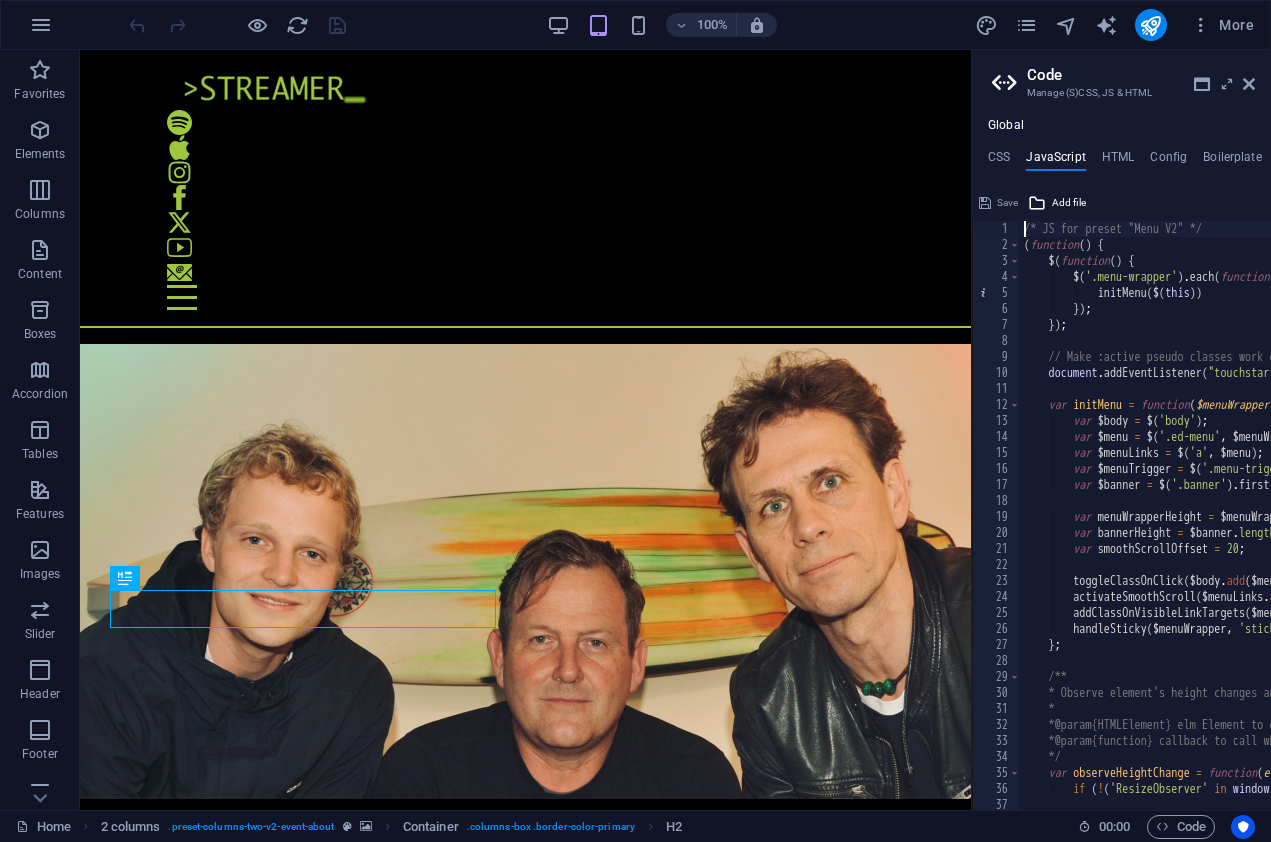 scroll, scrollTop: 132, scrollLeft: 0, axis: vertical 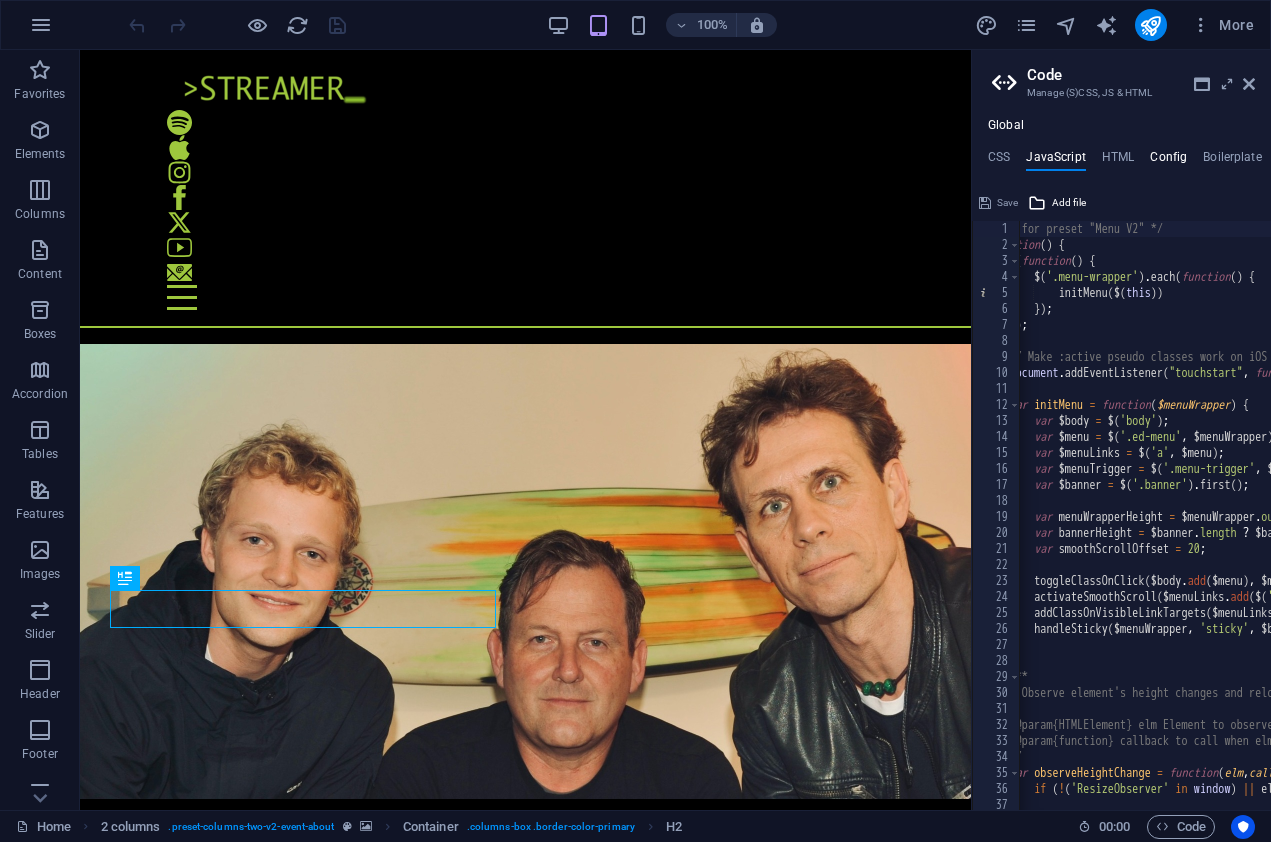 click on "Config" at bounding box center [1168, 161] 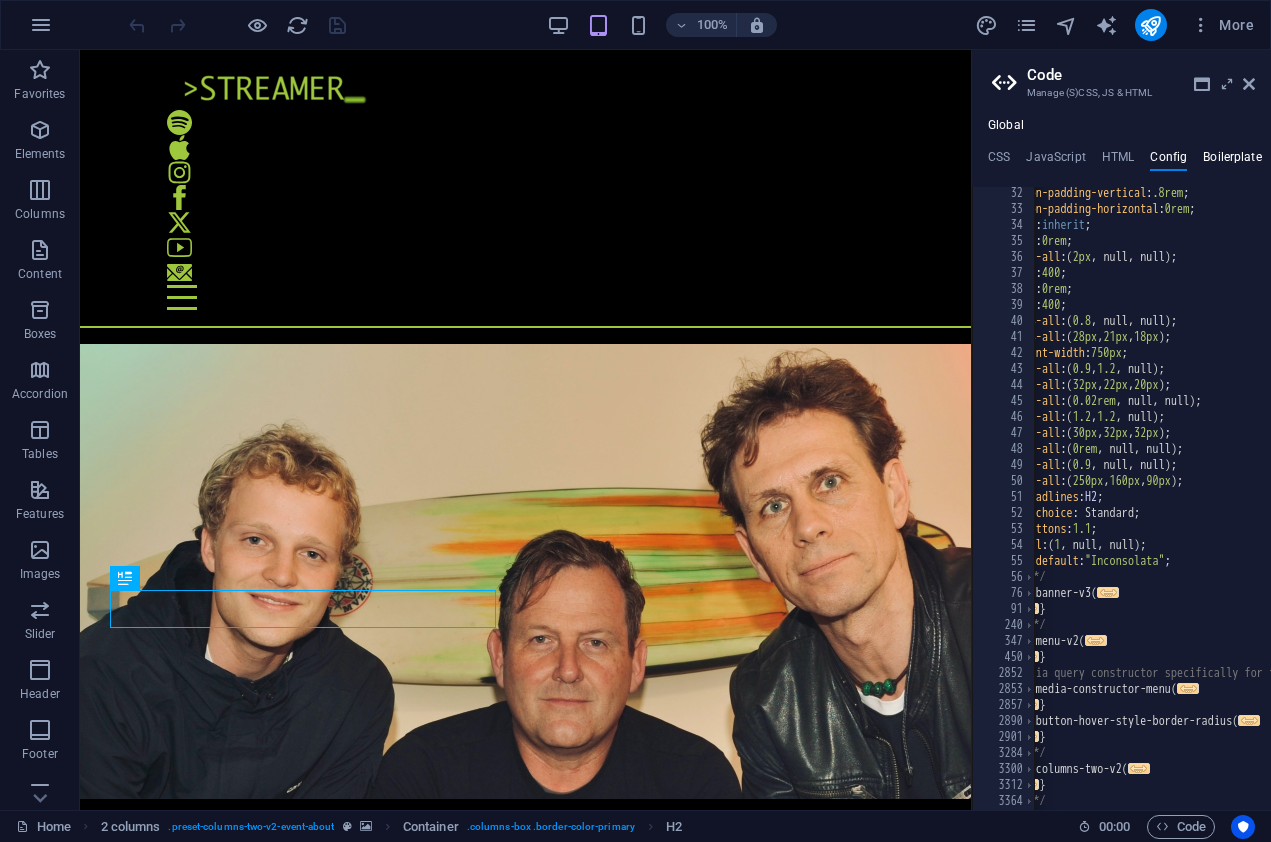 click on "Boilerplate" at bounding box center [1232, 161] 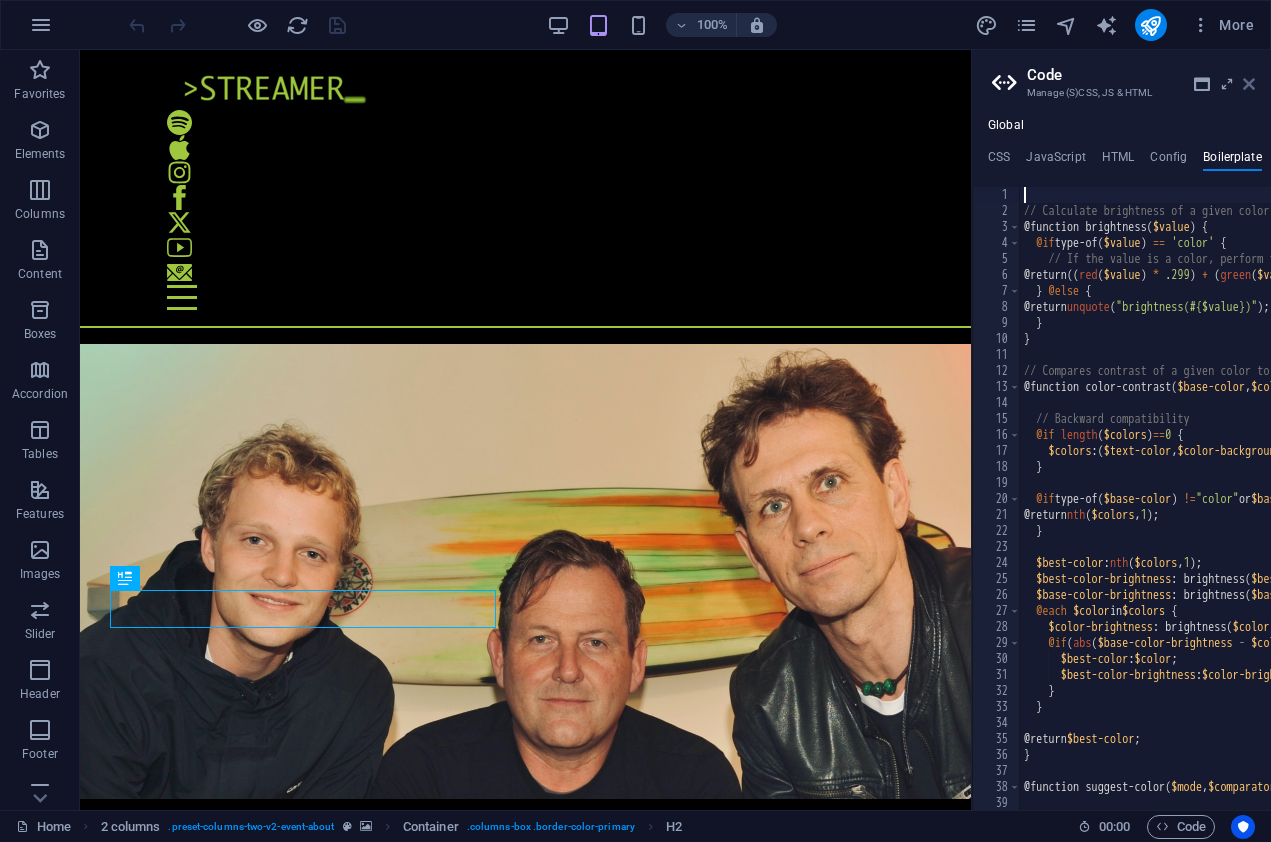 click at bounding box center (1249, 84) 